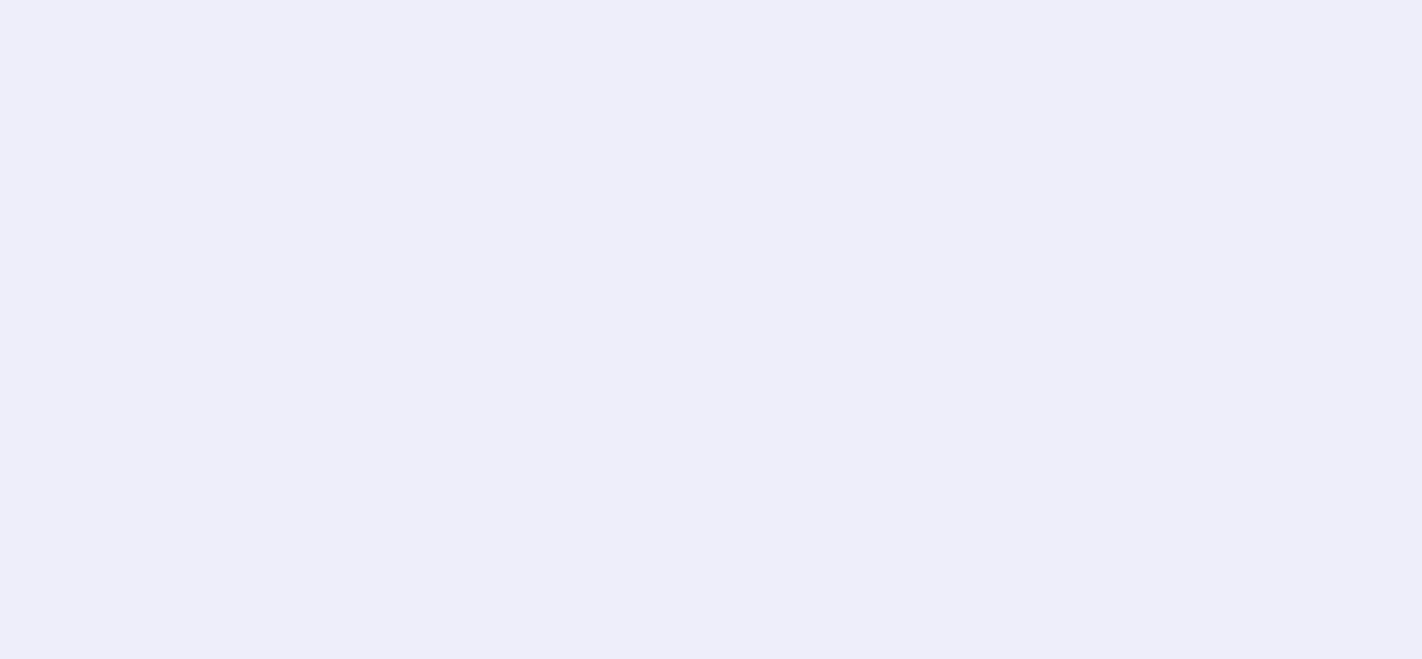 scroll, scrollTop: 0, scrollLeft: 0, axis: both 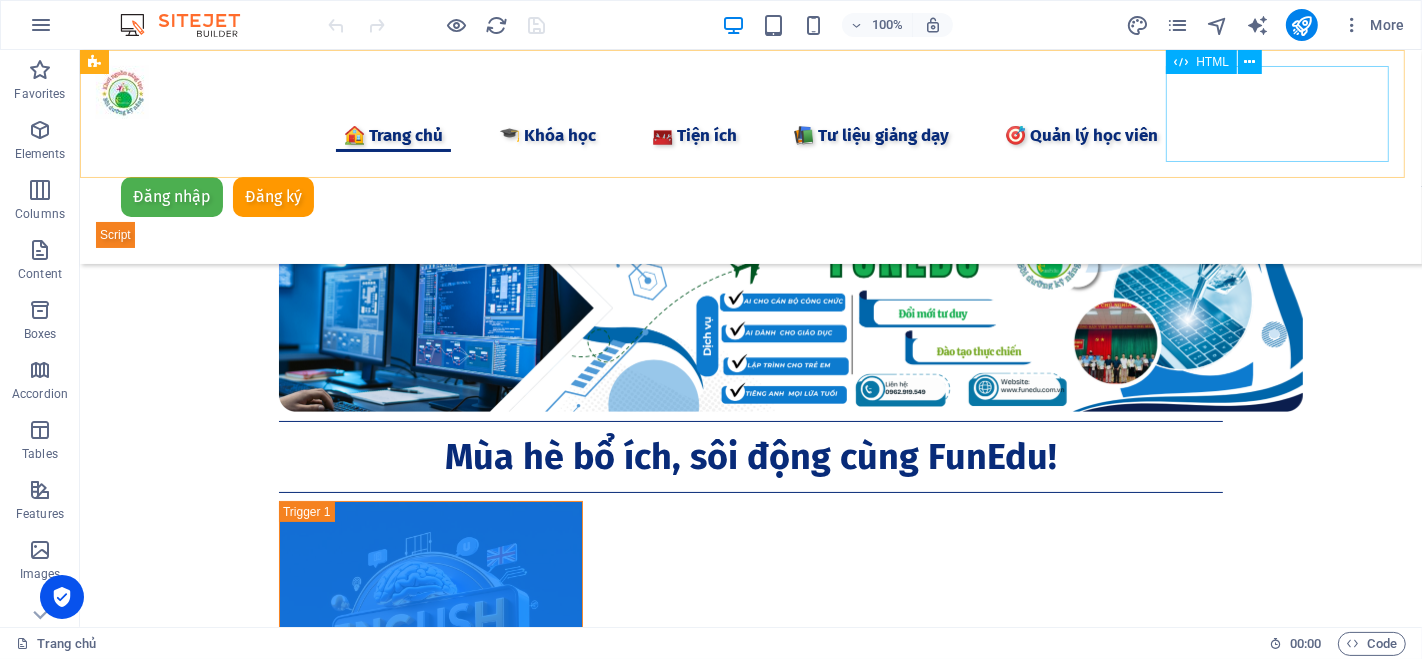 click on "Đăng nhập
Đăng ký
[GEOGRAPHIC_DATA]
Email  *
Mật khẩu  *
Đăng nhập
Chưa có tài khoản?  Đăng ký
Họ và tên  *
Email  *
Số điện thoại  *
Mật khẩu  *
Xác nhận mật khẩu  *
Đăng ký
Đã có tài khoản?  Đăng nhập" at bounding box center (750, 210) 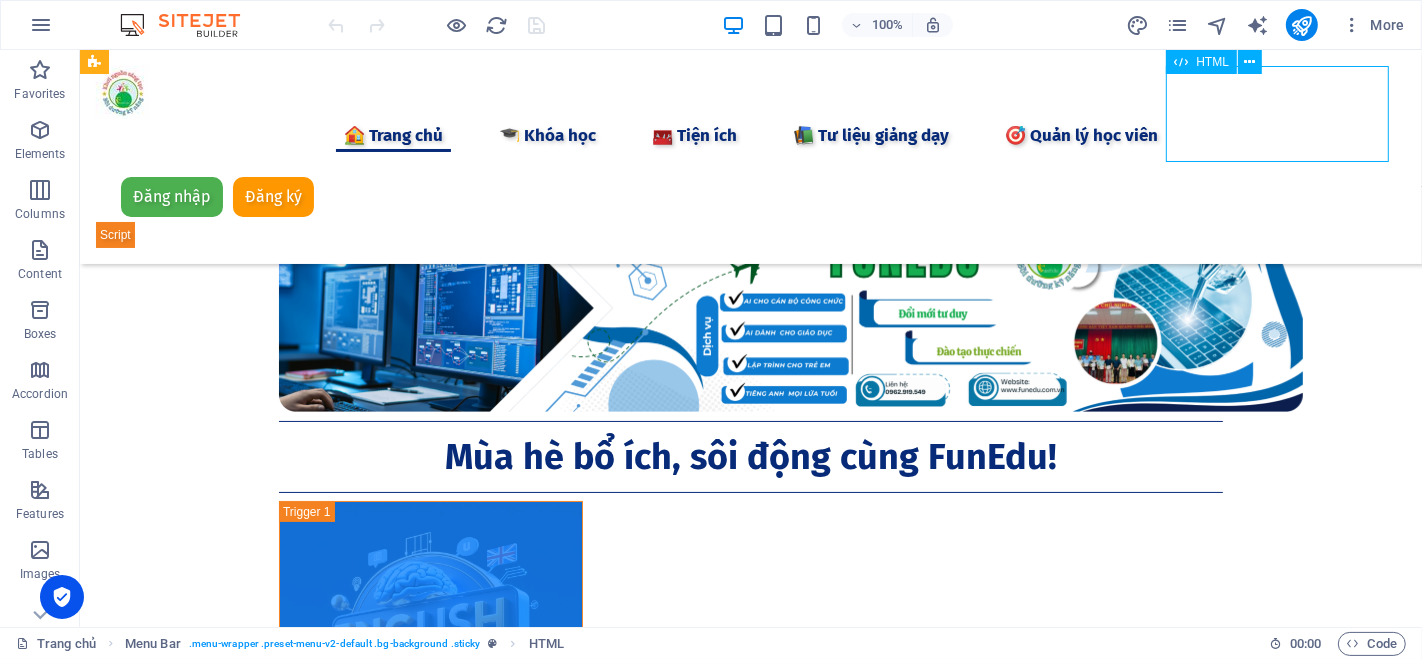click on "Đăng nhập
Đăng ký
[GEOGRAPHIC_DATA]
Email  *
Mật khẩu  *
Đăng nhập
Chưa có tài khoản?  Đăng ký
Họ và tên  *
Email  *
Số điện thoại  *
Mật khẩu  *
Xác nhận mật khẩu  *
Đăng ký
Đã có tài khoản?  Đăng nhập" at bounding box center [750, 210] 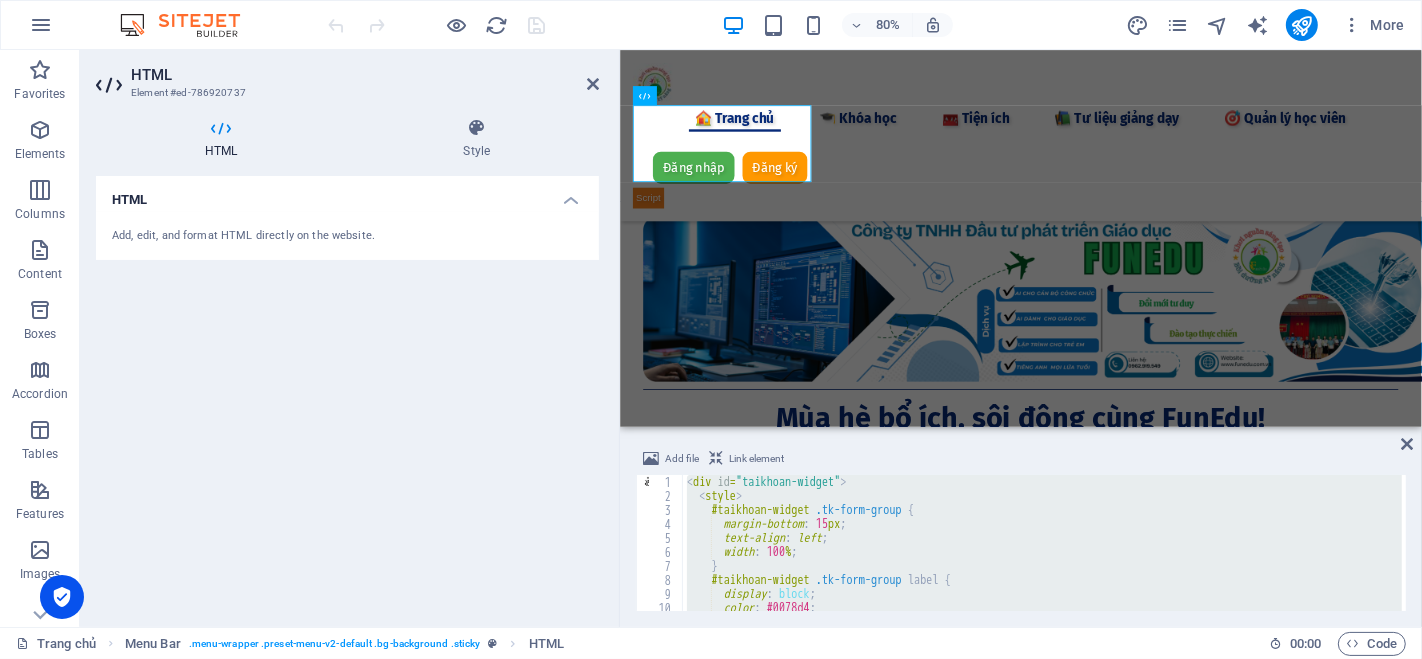 type on "</div>" 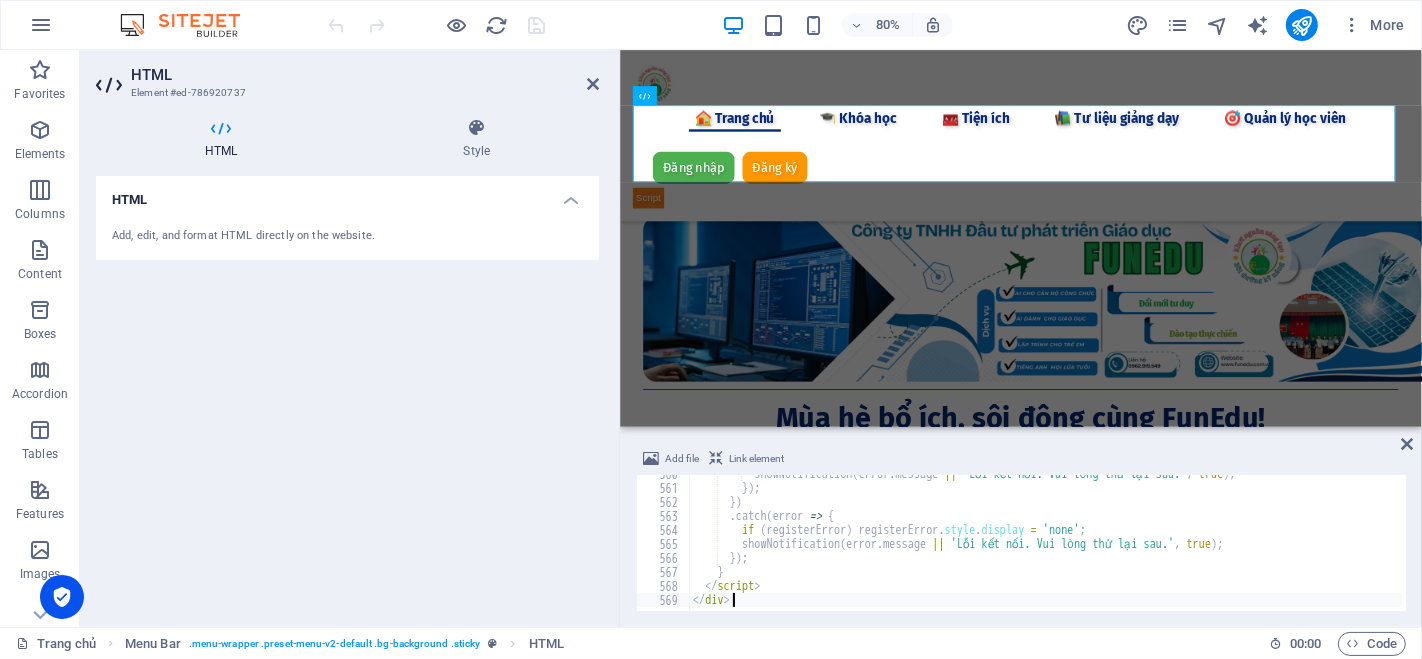 click on "HTML Style HTML Add, edit, and format HTML directly on the website. Menu Bar Element Layout How this element expands within the layout (Flexbox). Size Default auto px % 1/1 1/2 1/3 1/4 1/5 1/6 1/7 1/8 1/9 1/10 Grow Shrink Order Container layout Visible Visible Opacity 100 % Overflow Spacing Margin Default auto px % rem vw vh Custom Custom auto px % rem vw vh auto px % rem vw vh auto px % rem vw vh auto px % rem vw vh Padding Default px rem % vh vw Custom Custom px rem % vh vw px rem % vh vw px rem % vh vw px rem % vh vw Border Style              - Width 1 auto px rem % vh vw Custom Custom 1 auto px rem % vh vw 1 auto px rem % vh vw 1 auto px rem % vh vw 1 auto px rem % vh vw  - Color Round corners Default px rem % vh vw Custom Custom px rem % vh vw px rem % vh vw px rem % vh vw px rem % vh vw Shadow Default None Outside Inside Color X offset 0 px rem vh vw Y offset 0 px rem vh vw Blur 0 px rem % vh vw Spread 0 px rem vh vw Text Shadow Default None Outside Color X offset 0 px rem vh vw Y offset 0 px" at bounding box center [347, 364] 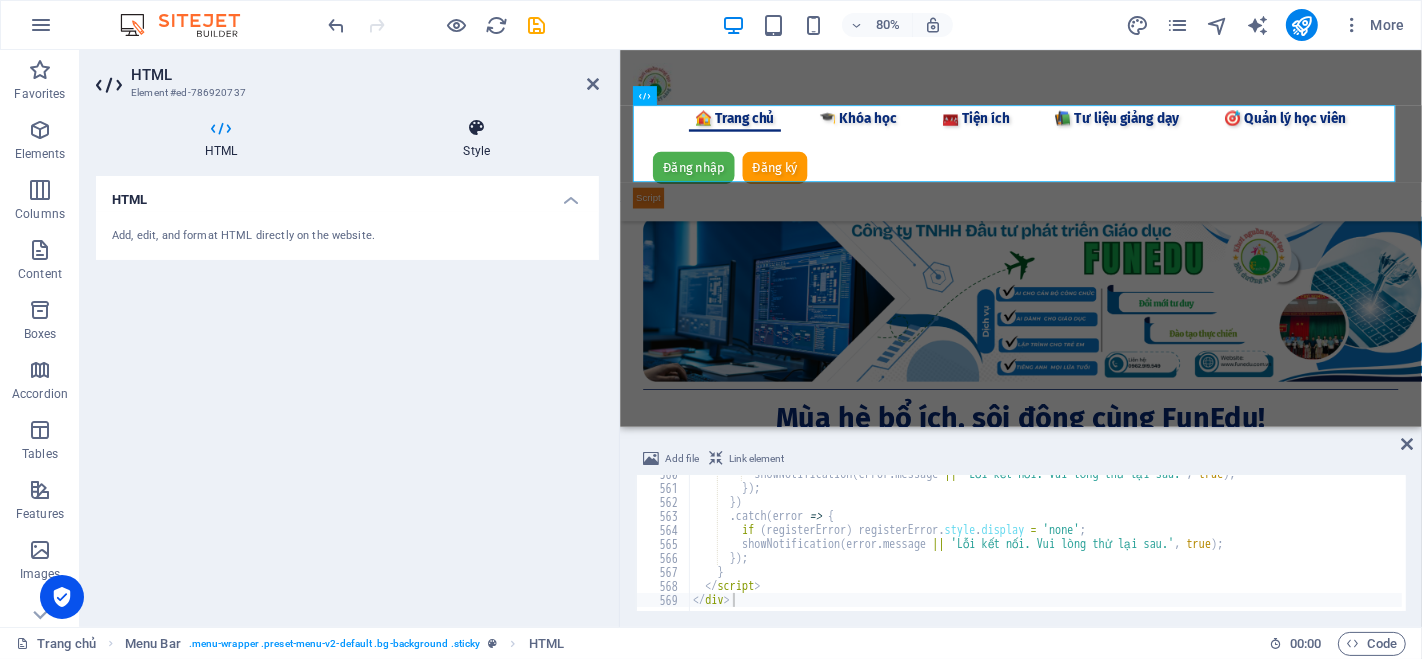 click on "Style" at bounding box center [477, 139] 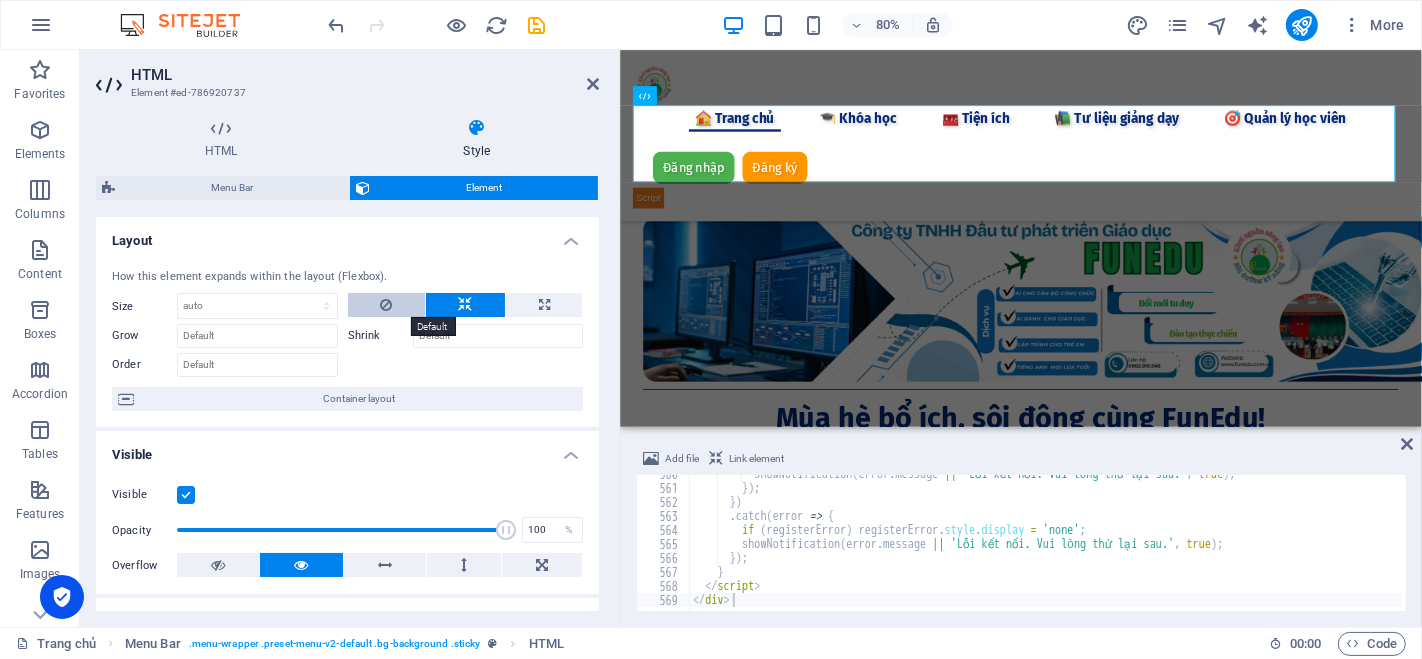 click at bounding box center (386, 305) 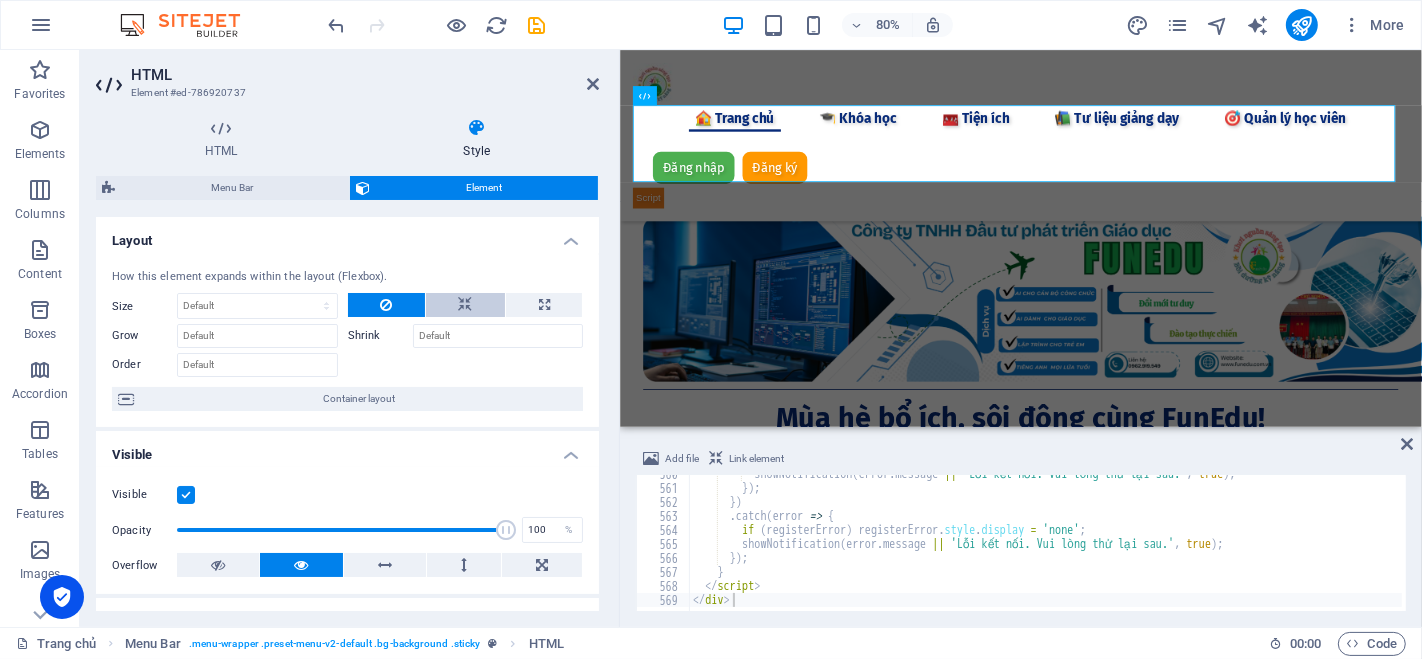click at bounding box center (465, 305) 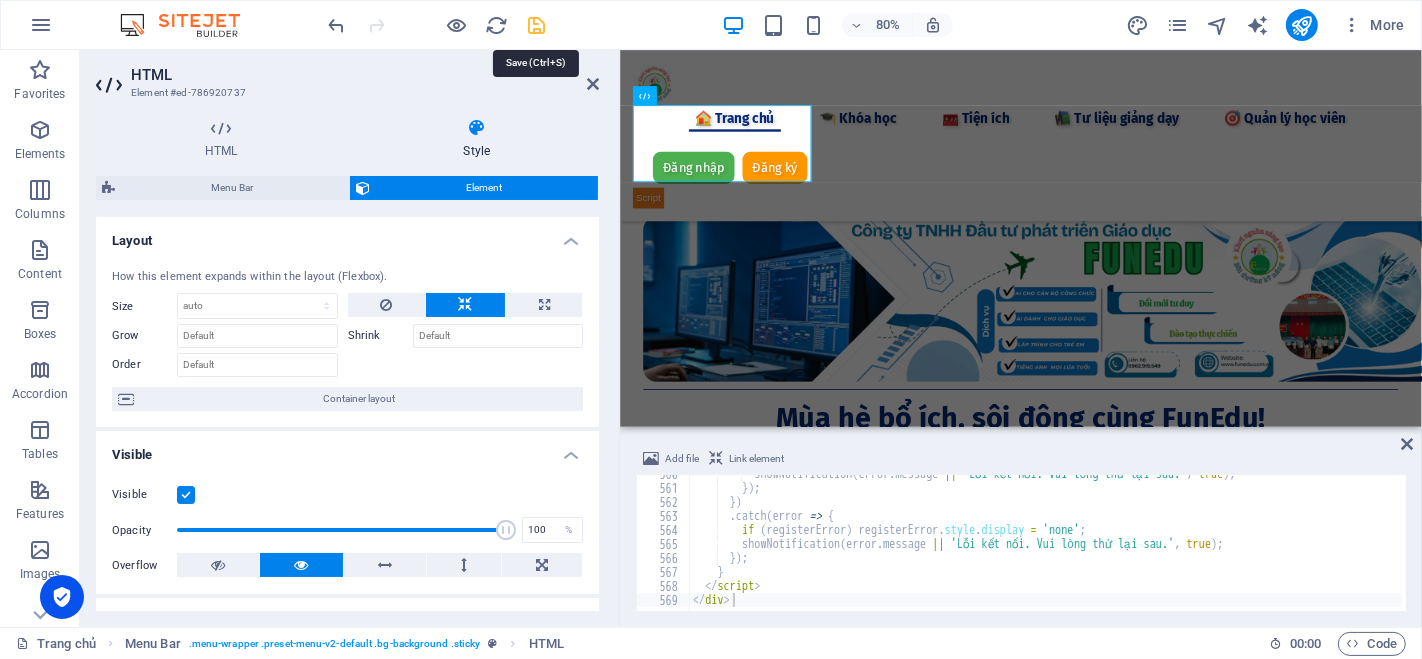 click at bounding box center [537, 25] 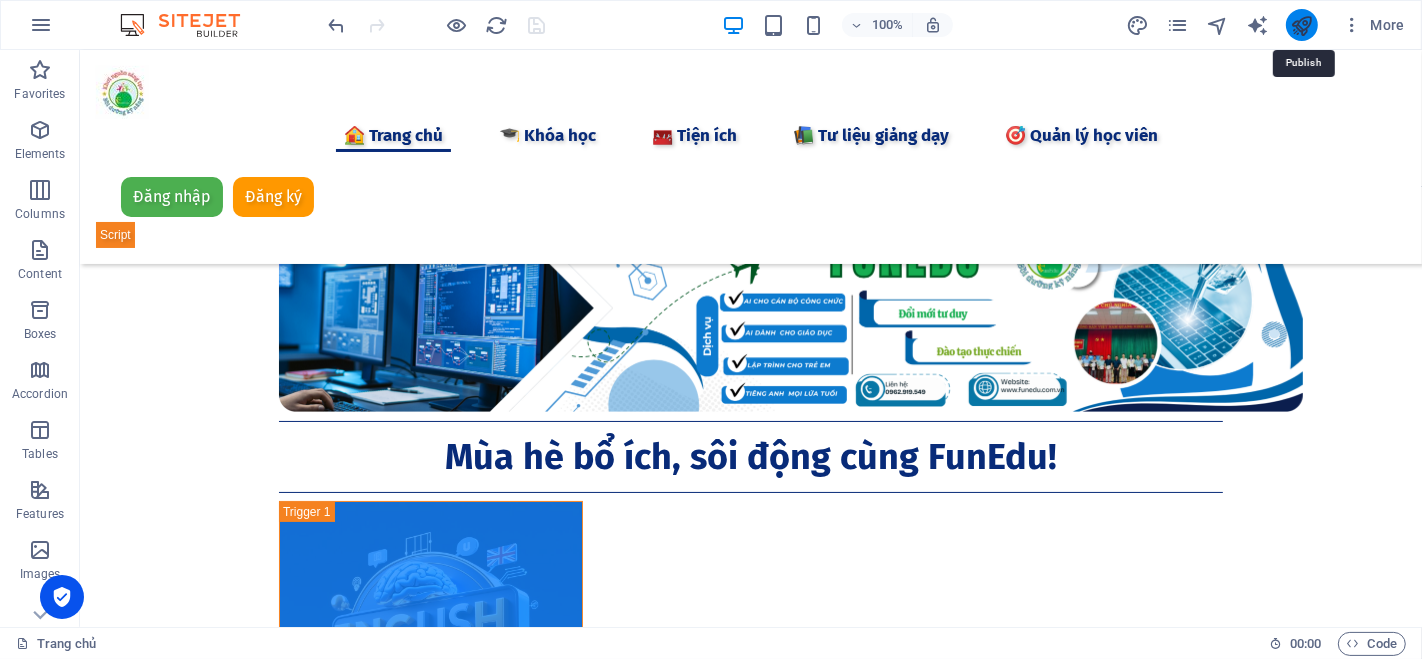 click at bounding box center [1301, 25] 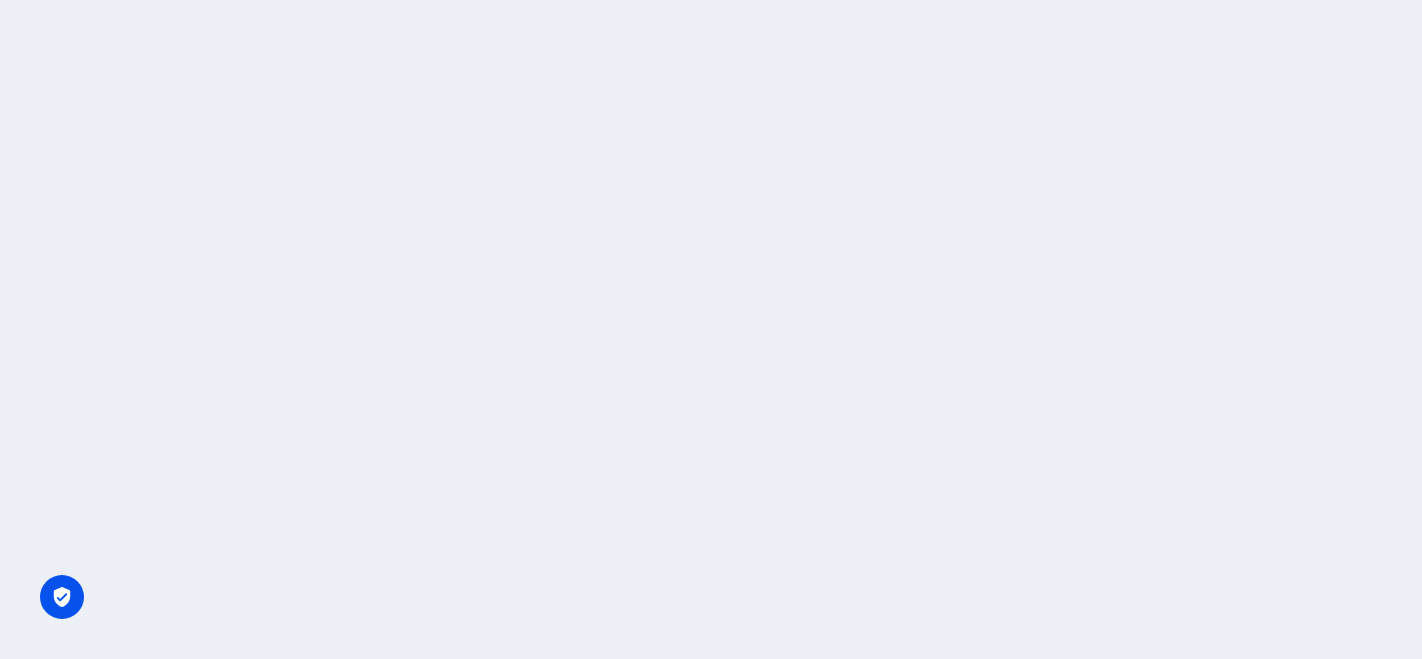 scroll, scrollTop: 0, scrollLeft: 0, axis: both 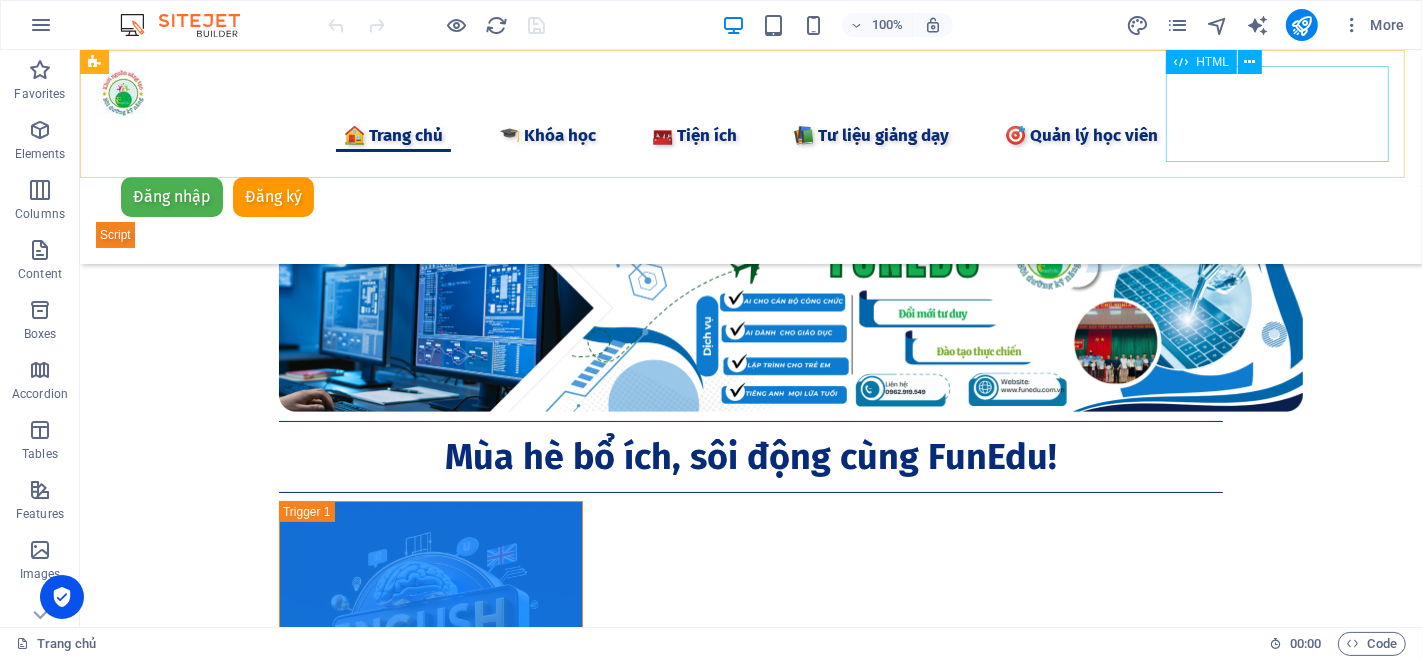 click on "Đăng nhập
Đăng ký
[GEOGRAPHIC_DATA]
Email  *
Mật khẩu  *
Đăng nhập
Chưa có tài khoản?  Đăng ký
Họ và tên  *
Email  *
Số điện thoại  *
Mật khẩu  *
Xác nhận mật khẩu  *
Đăng ký
Đã có tài khoản?  Đăng nhập" at bounding box center [750, 210] 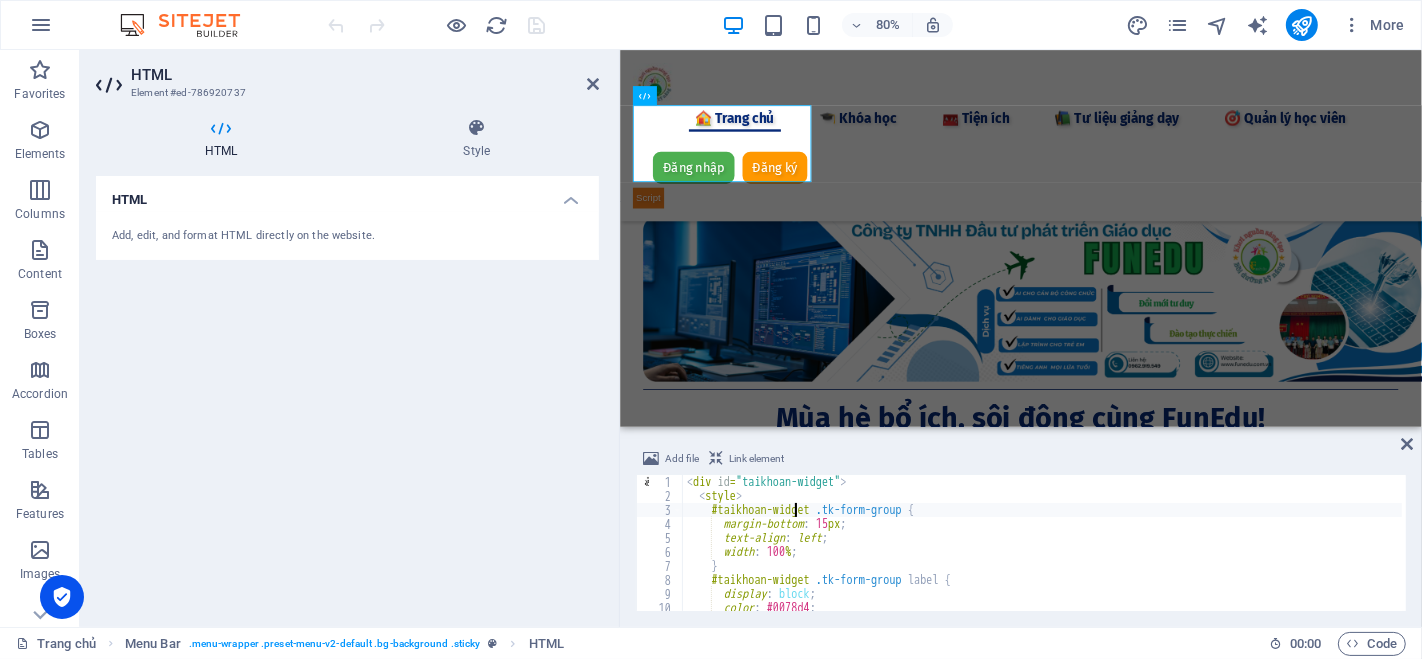 click on "< div   id = "taikhoan-widget" >    < style >      #taikhoan-widget   .tk-form-group   {         margin-bottom :   15 px ;         text-align :   left ;         width :   100 % ;      }      #taikhoan-widget   .tk-form-group   label   {         display :   block ;         color :   #0078d4 ;         font-weight :   bold ;" at bounding box center (1343, 555) 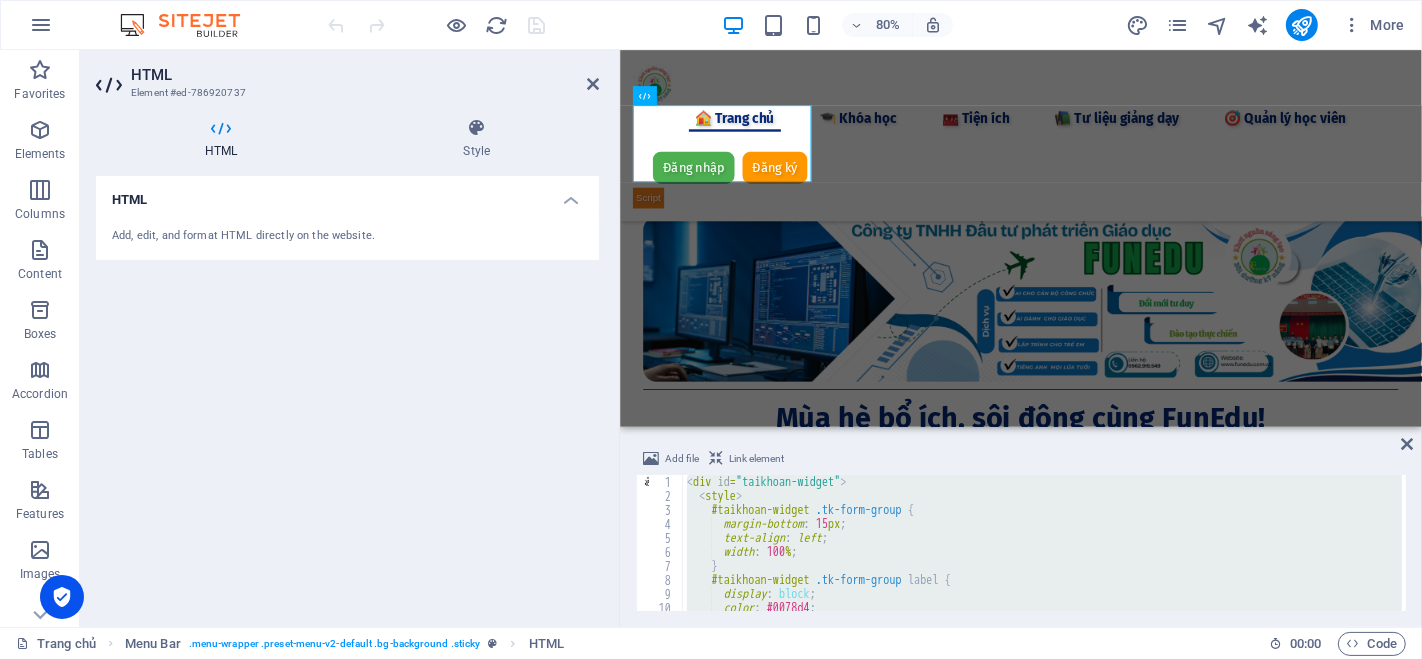 type on "</div>" 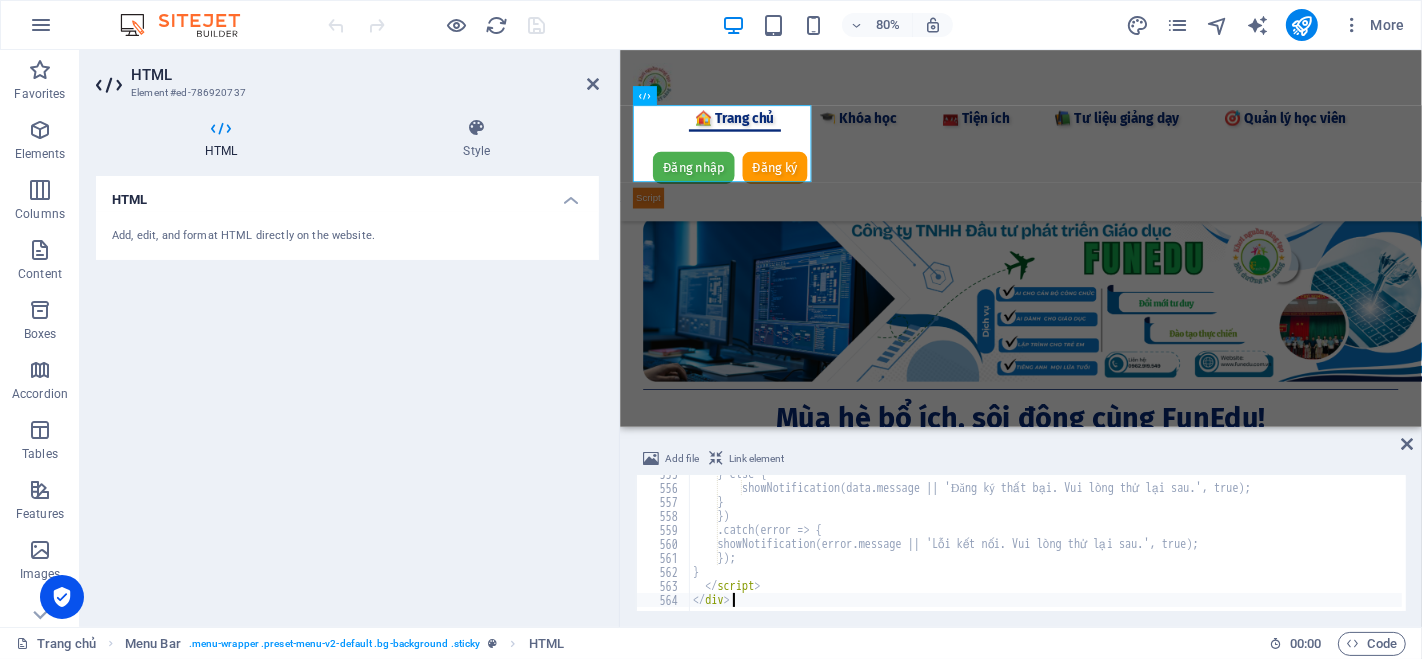 scroll, scrollTop: 7763, scrollLeft: 0, axis: vertical 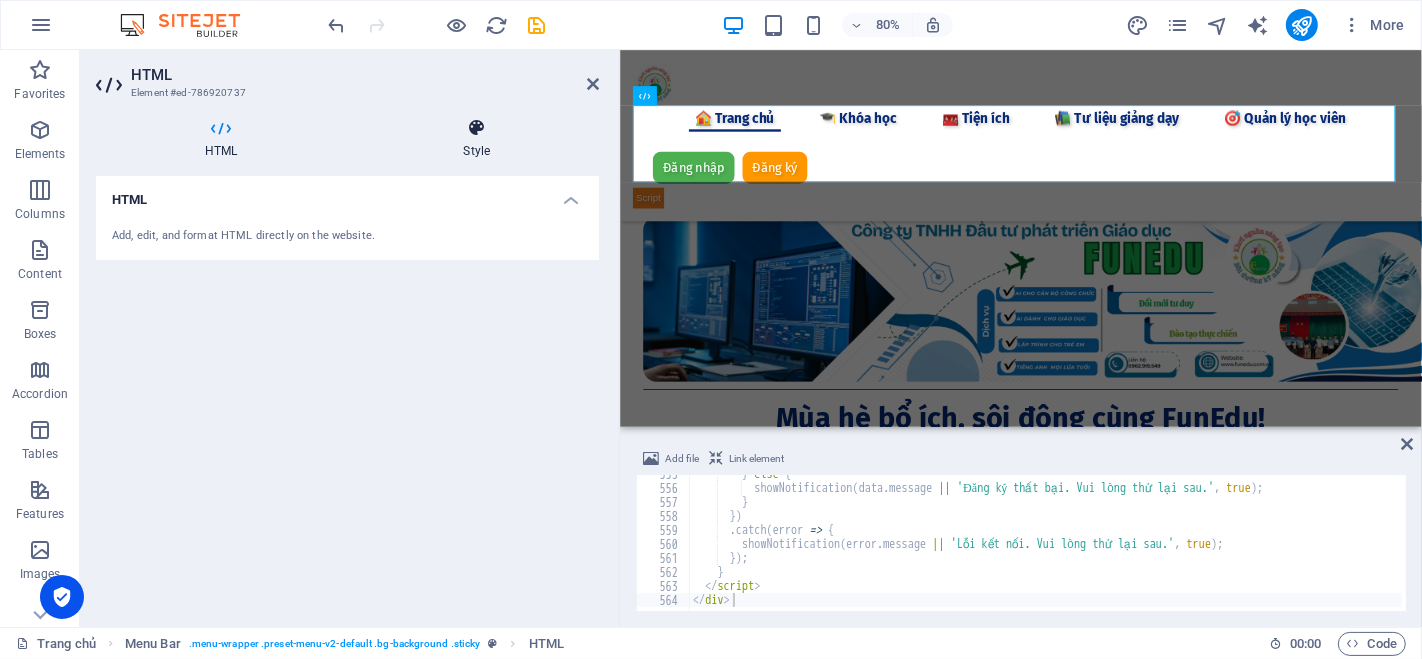 click at bounding box center [477, 128] 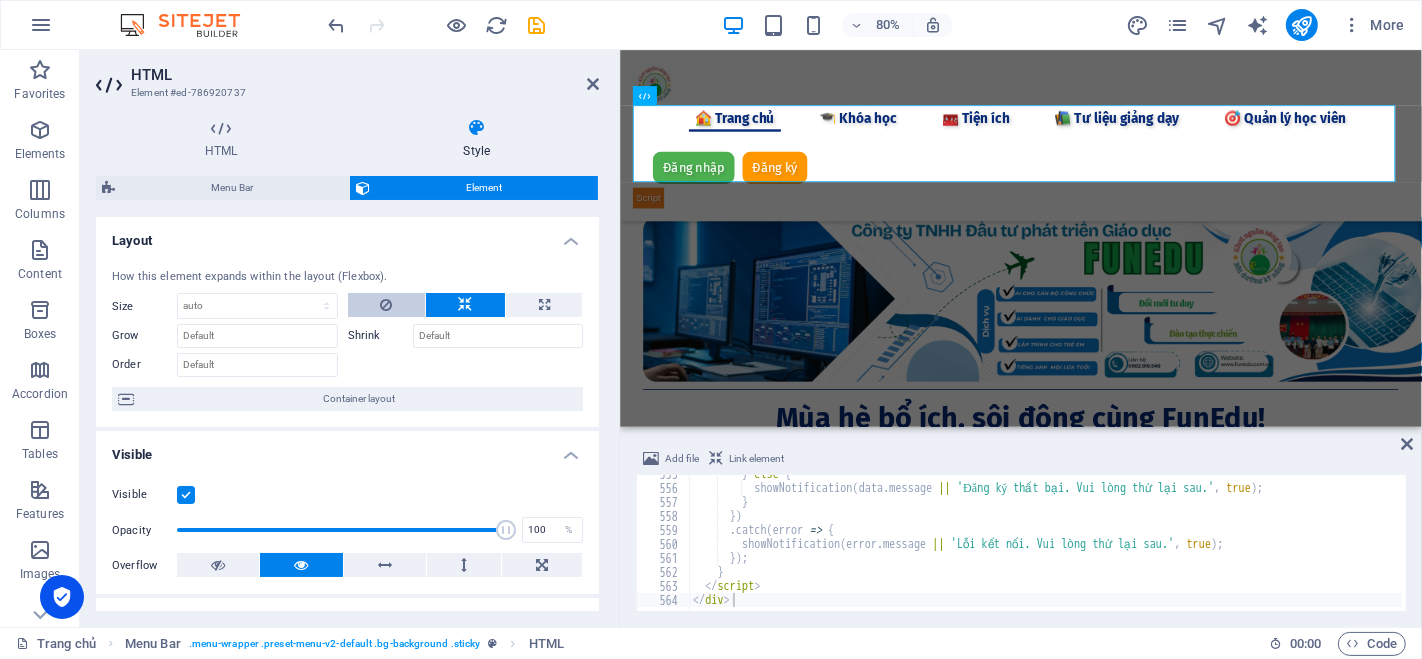 click at bounding box center [386, 305] 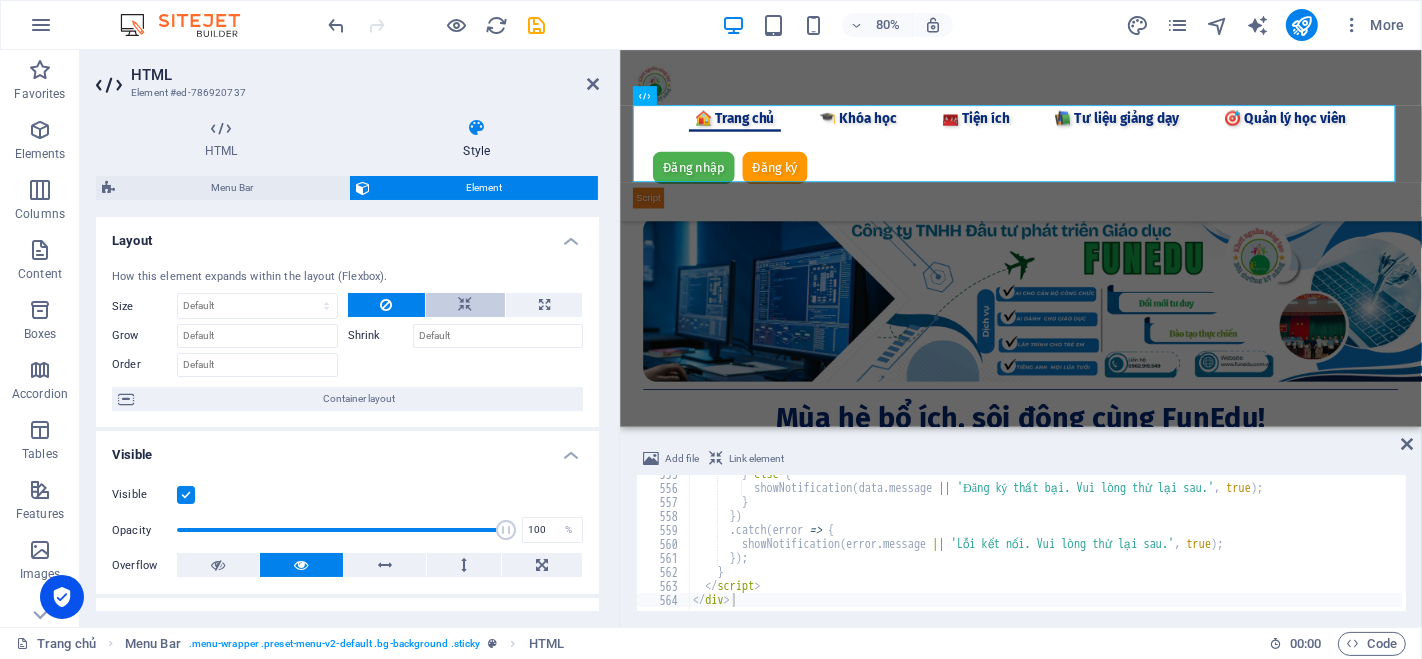 click at bounding box center [465, 305] 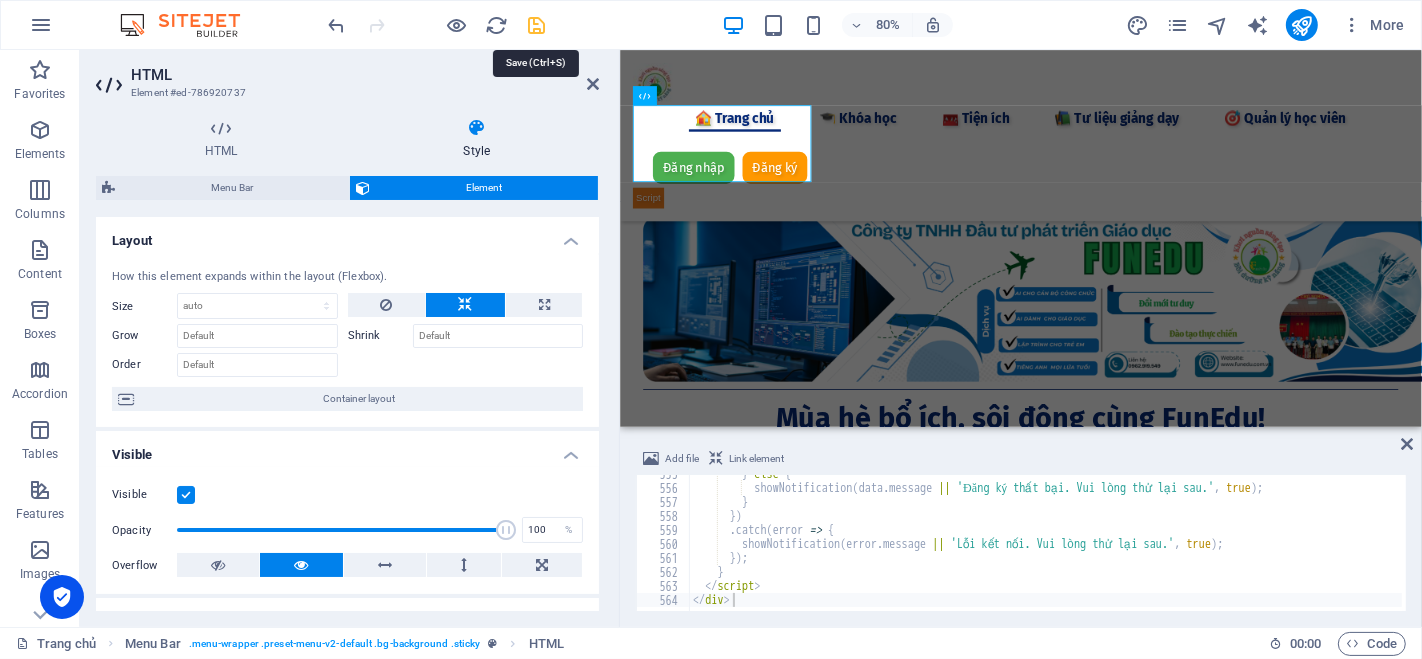 click at bounding box center (537, 25) 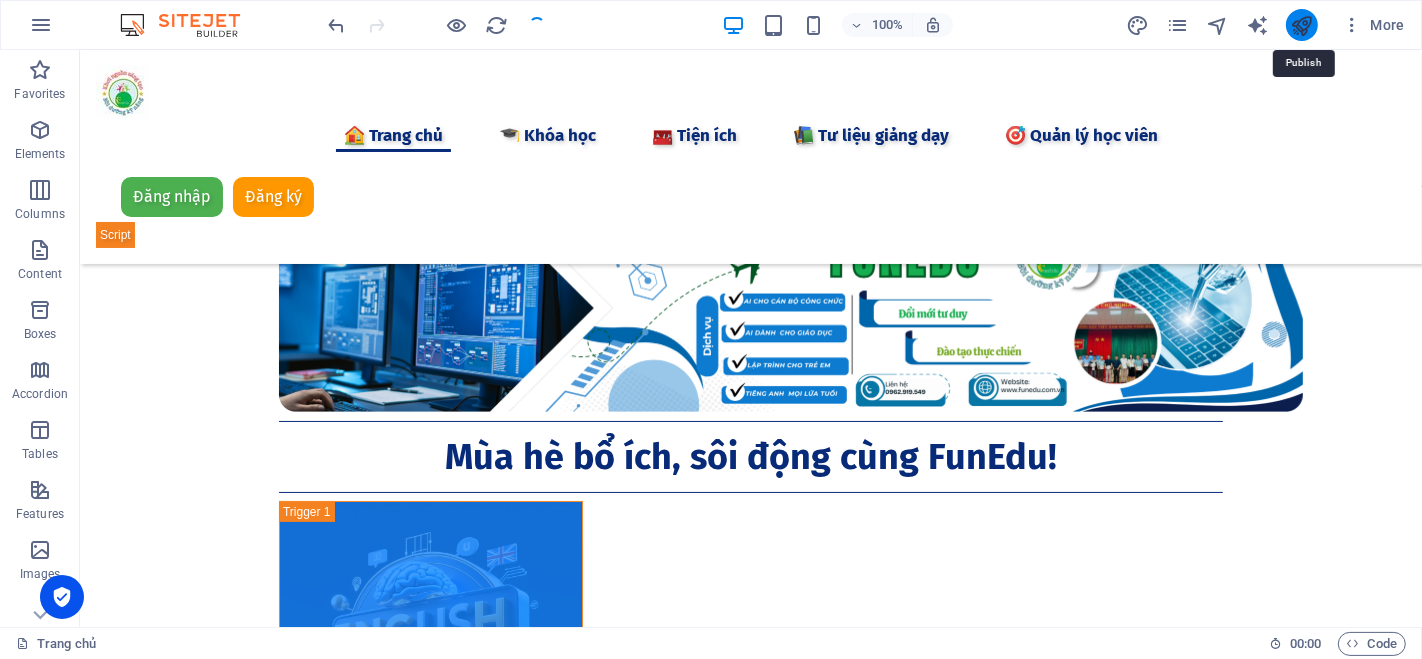 click at bounding box center [1301, 25] 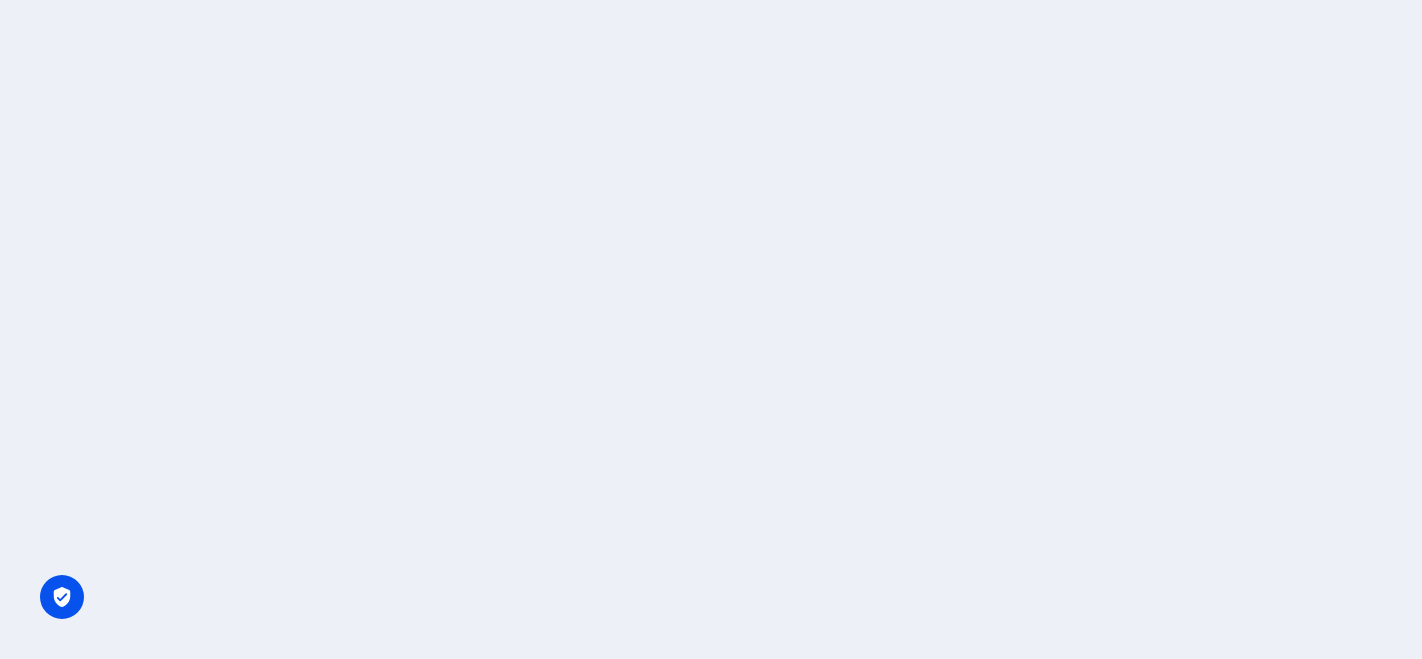 scroll, scrollTop: 0, scrollLeft: 0, axis: both 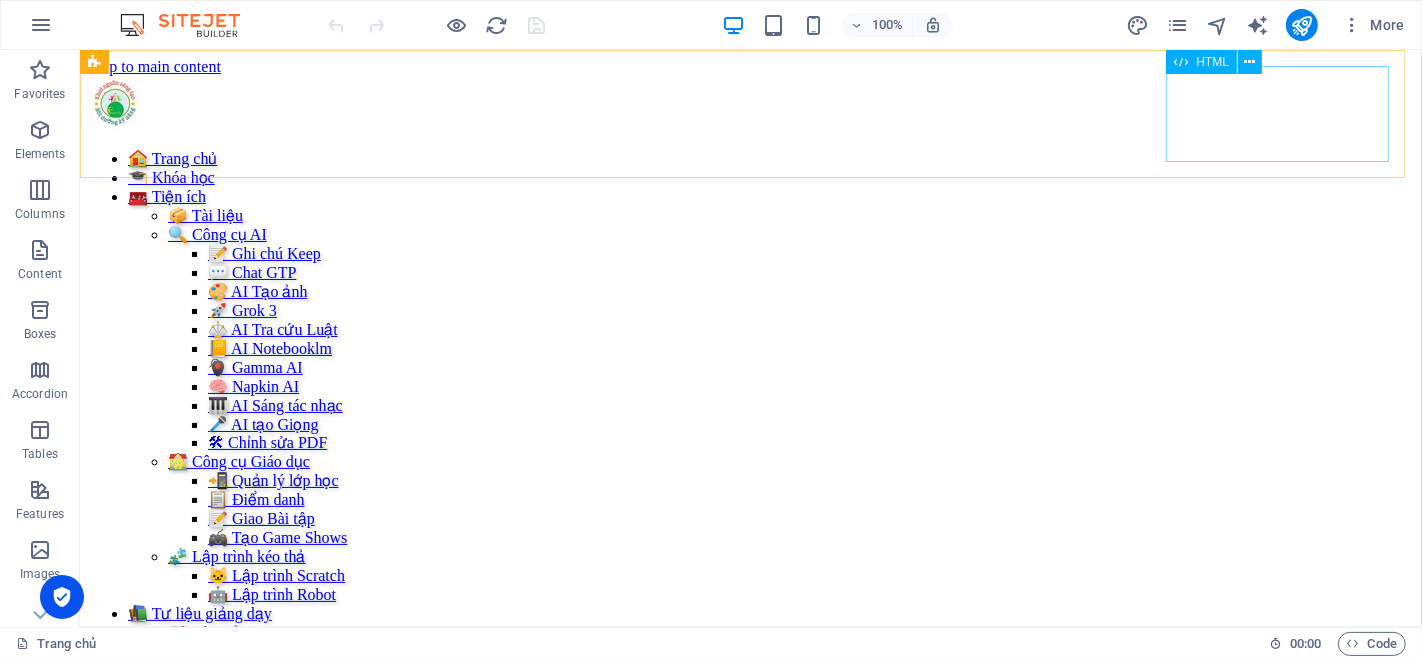 click on "Đăng nhập
Đăng ký
Thoát
Email  *
Mật khẩu  *
Đăng nhập
Chưa có tài khoản?  Đăng ký
Họ và tên  *
Email  *
Số điện thoại  *
Mật khẩu  *
Xác nhận mật khẩu  *
Đăng ký
Đã có tài khoản?  Đăng nhập" at bounding box center (750, 779) 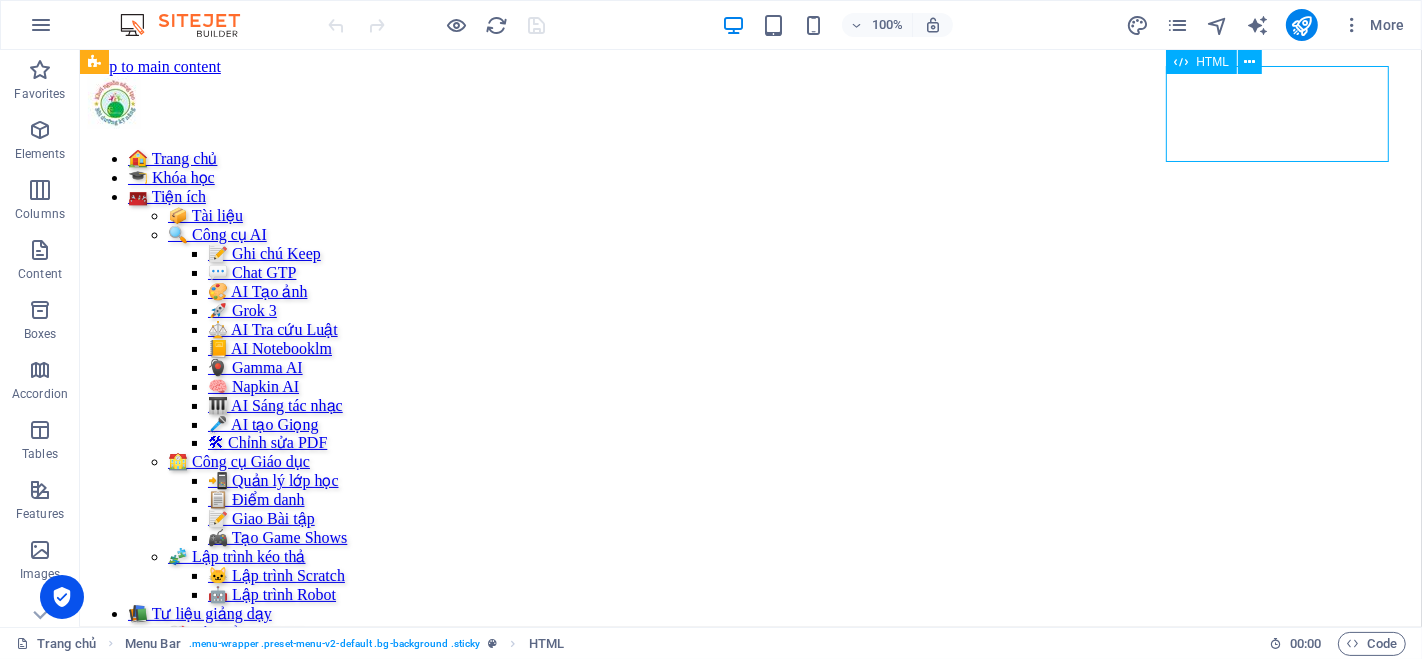click on "Đăng nhập
Đăng ký
Thoát
Email  *
Mật khẩu  *
Đăng nhập
Chưa có tài khoản?  Đăng ký
Họ và tên  *
Email  *
Số điện thoại  *
Mật khẩu  *
Xác nhận mật khẩu  *
Đăng ký
Đã có tài khoản?  Đăng nhập" at bounding box center (750, 779) 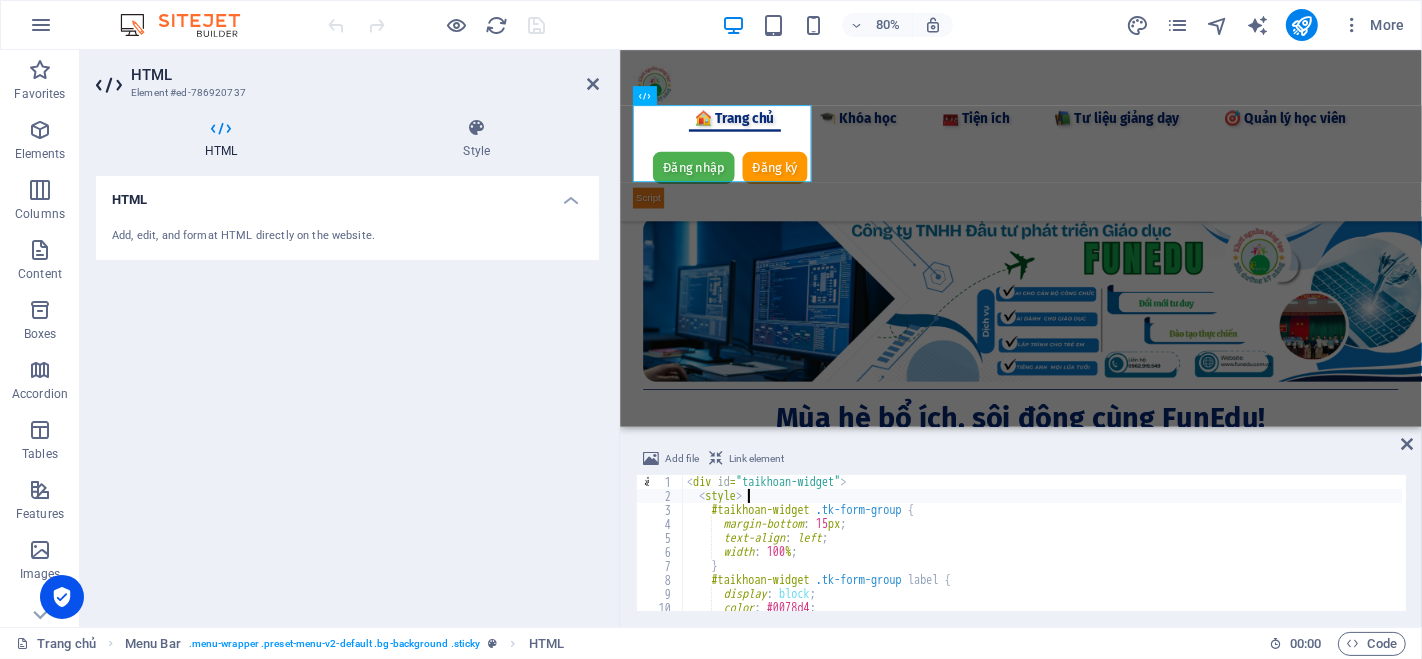 click on "< div   id = "taikhoan-widget" >    < style >      #taikhoan-widget   .tk-form-group   {         margin-bottom :   15 px ;         text-align :   left ;         width :   100 % ;      }      #taikhoan-widget   .tk-form-group   label   {         display :   block ;         color :   #0078d4 ;         font-weight :   bold ;" at bounding box center (1337, 555) 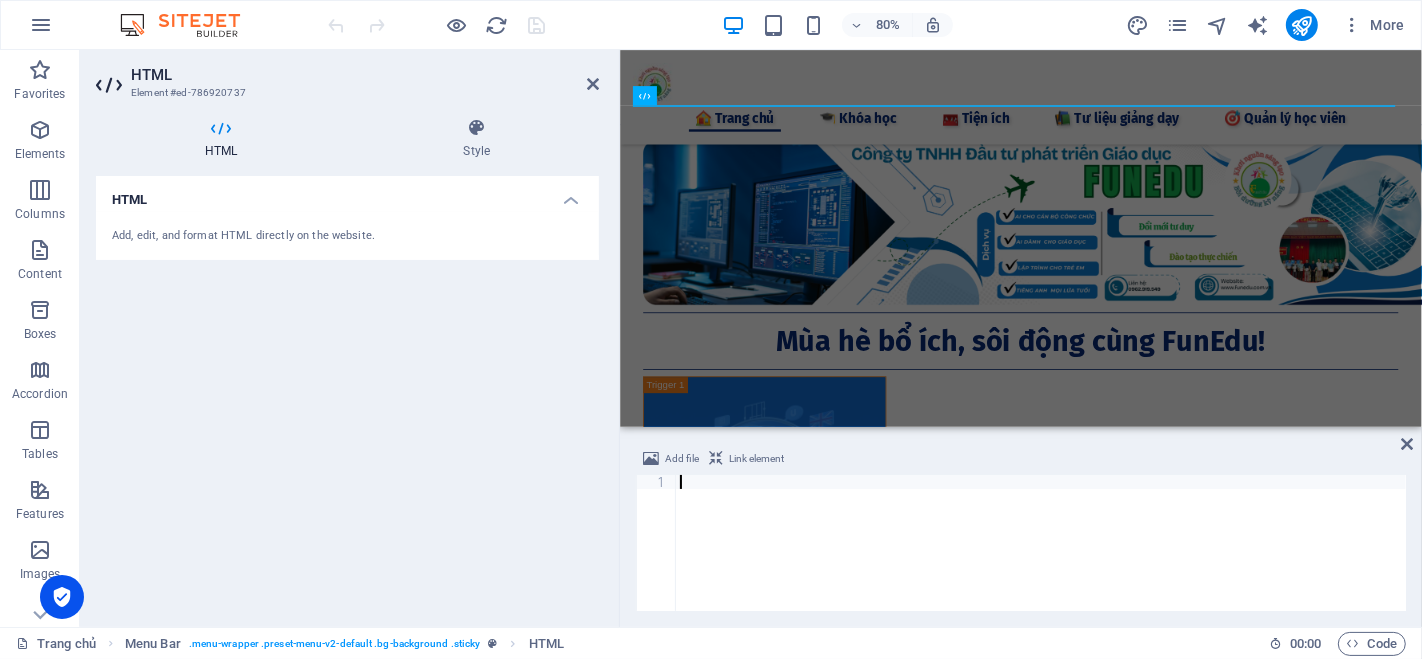 type on "</div>" 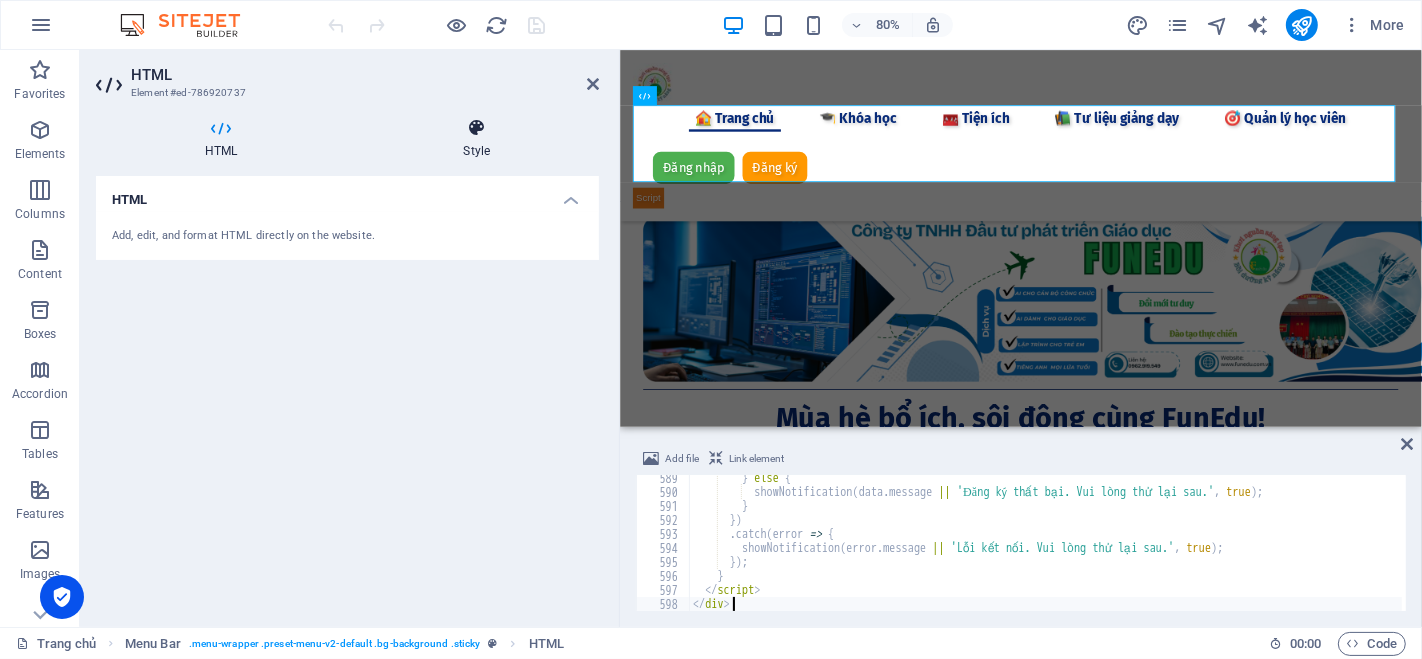 click at bounding box center [477, 128] 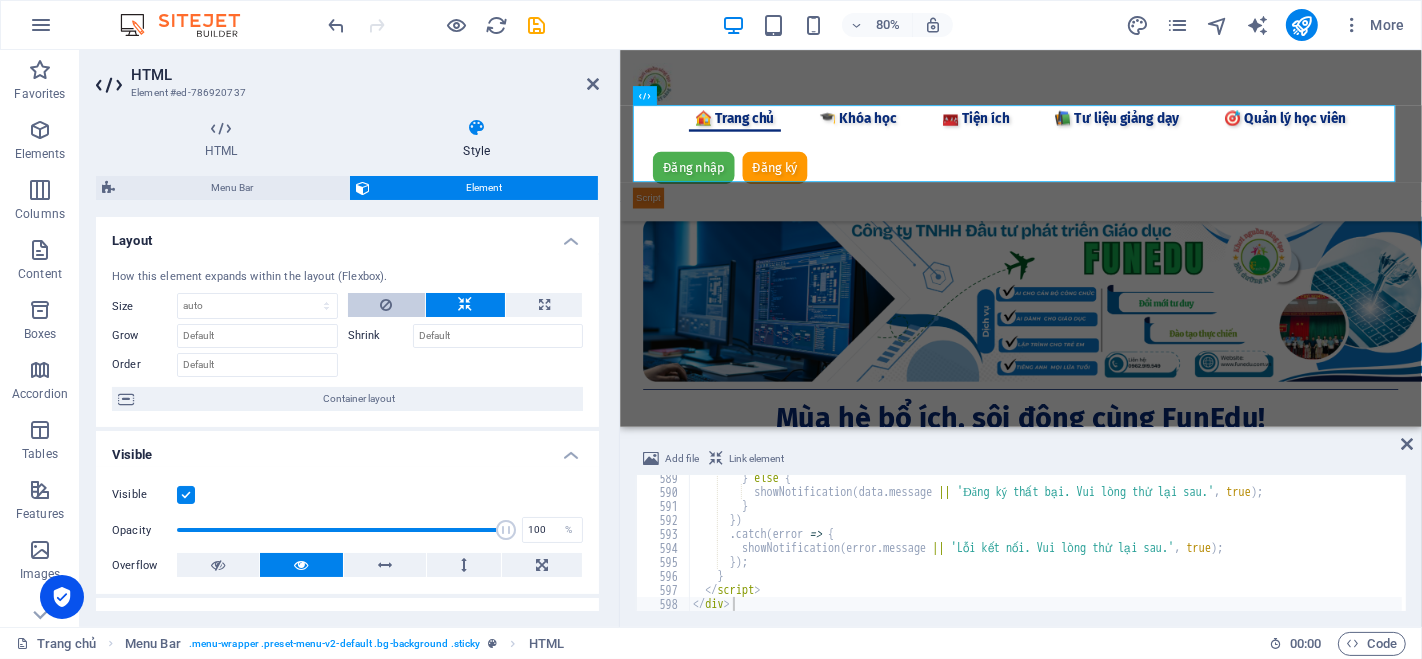 click at bounding box center [386, 305] 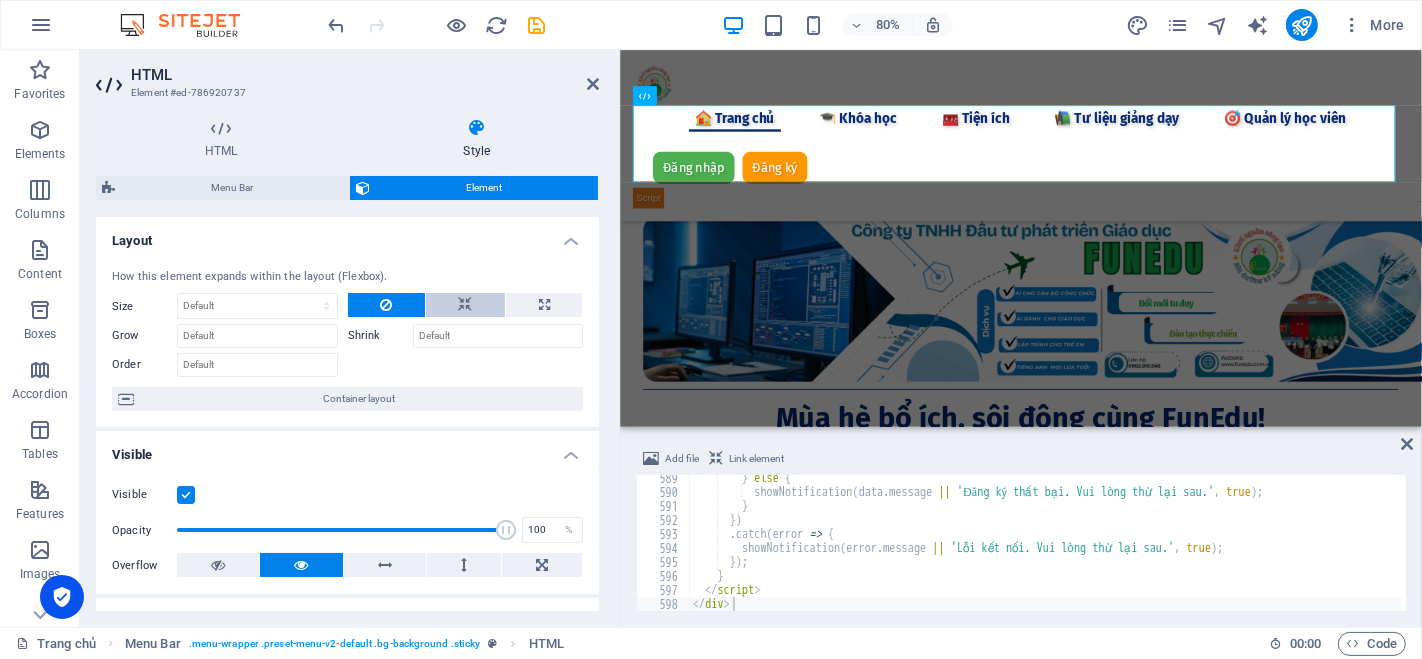 click at bounding box center [465, 305] 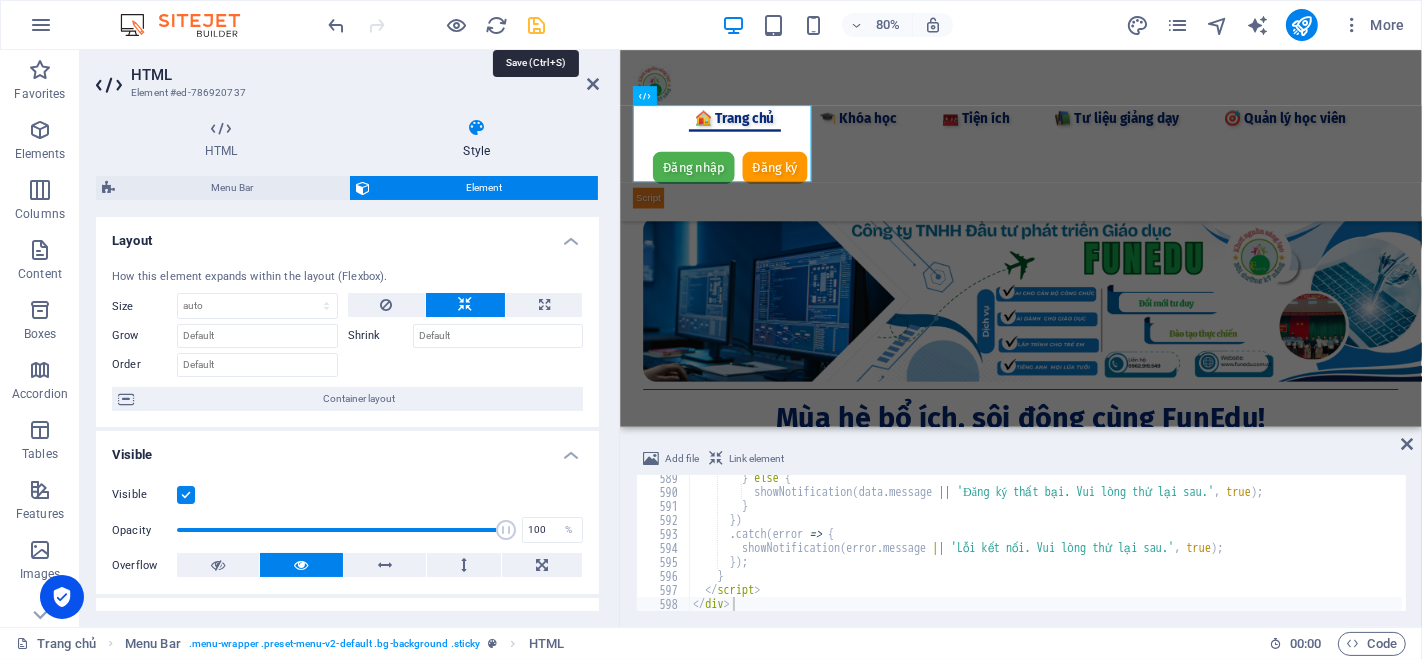 click at bounding box center [537, 25] 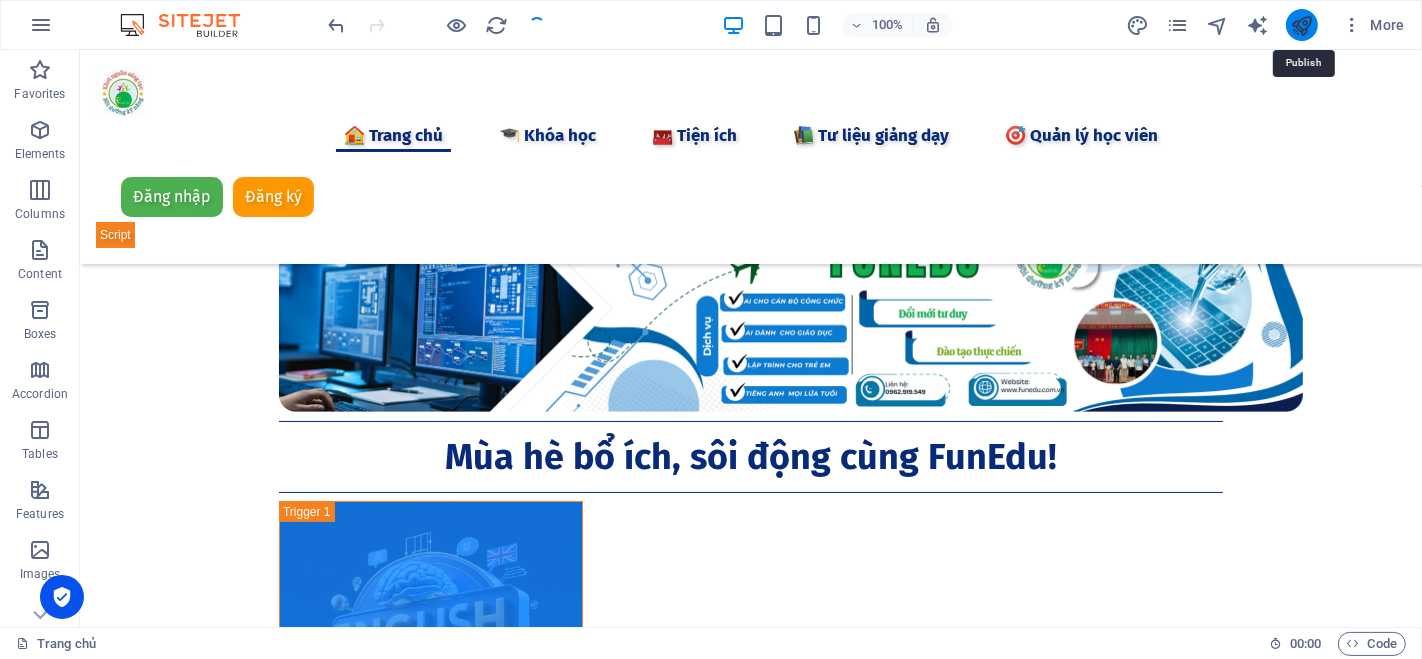 click at bounding box center (1301, 25) 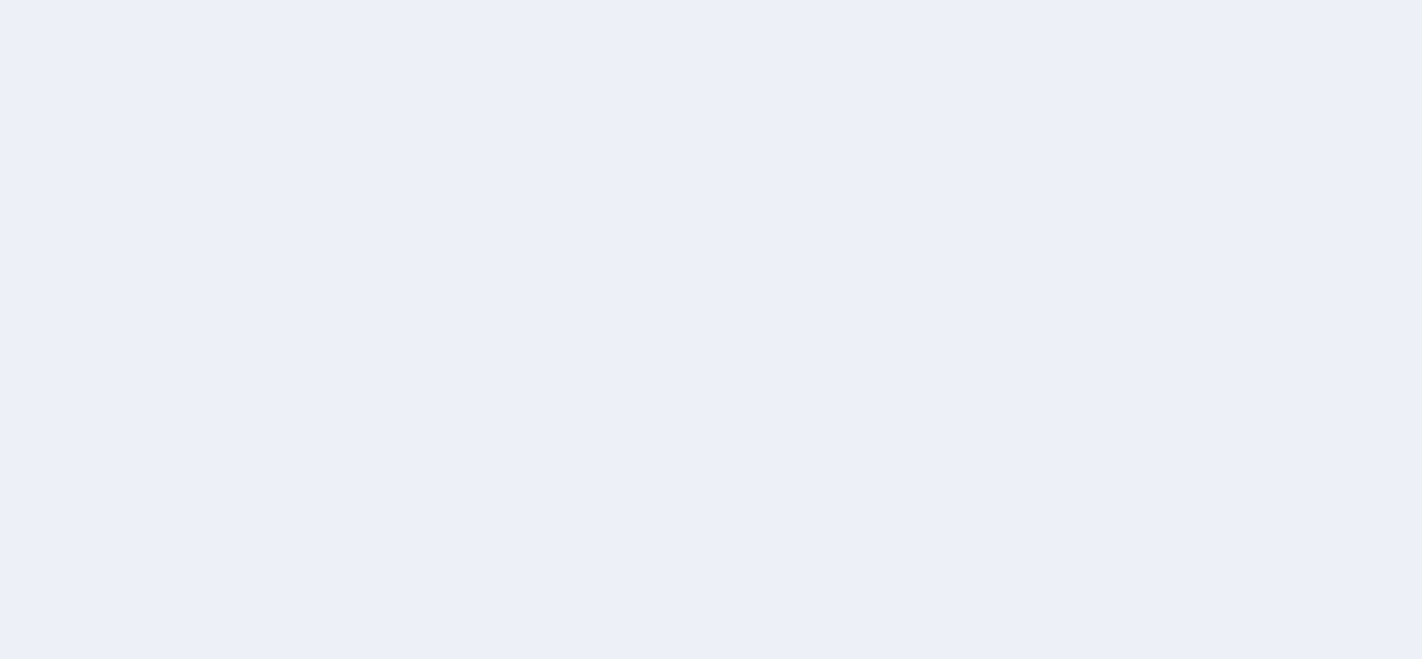 scroll, scrollTop: 0, scrollLeft: 0, axis: both 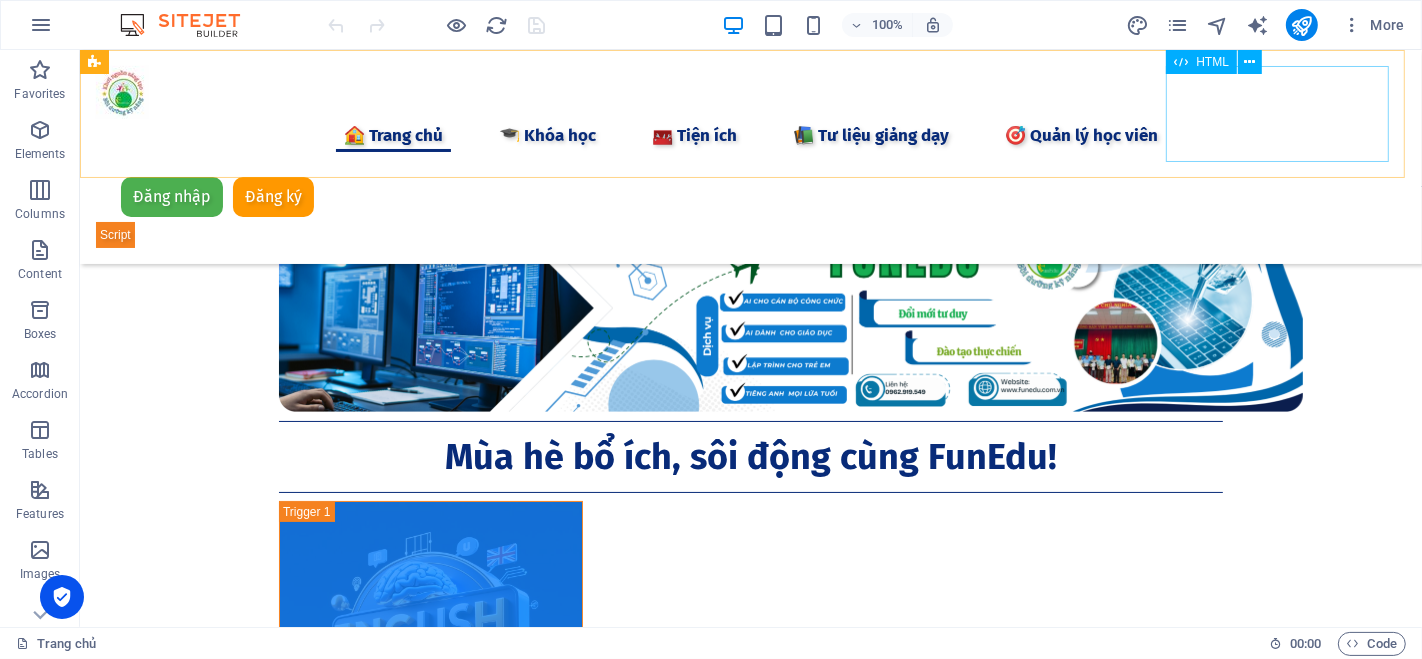 click on "Đăng nhập
Đăng ký
Thoát
Email  *
Mật khẩu  *
Đăng nhập
Chưa có tài khoản?  Đăng ký
Họ và tên  *
Email  *
Số điện thoại  *
Mật khẩu  *
Xác nhận mật khẩu  *
Đăng ký
Đã có tài khoản?  Đăng nhập" at bounding box center (750, 210) 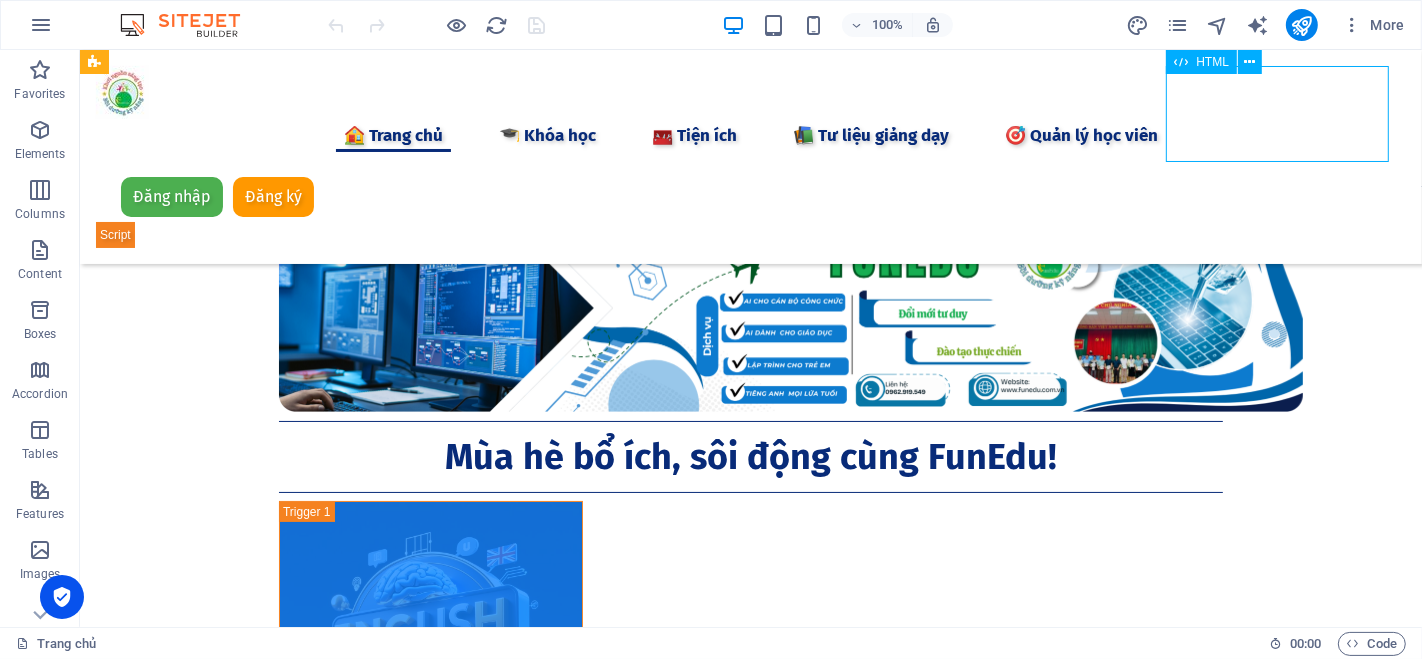 click on "Đăng nhập
Đăng ký
Thoát
Email  *
Mật khẩu  *
Đăng nhập
Chưa có tài khoản?  Đăng ký
Họ và tên  *
Email  *
Số điện thoại  *
Mật khẩu  *
Xác nhận mật khẩu  *
Đăng ký
Đã có tài khoản?  Đăng nhập" at bounding box center (750, 210) 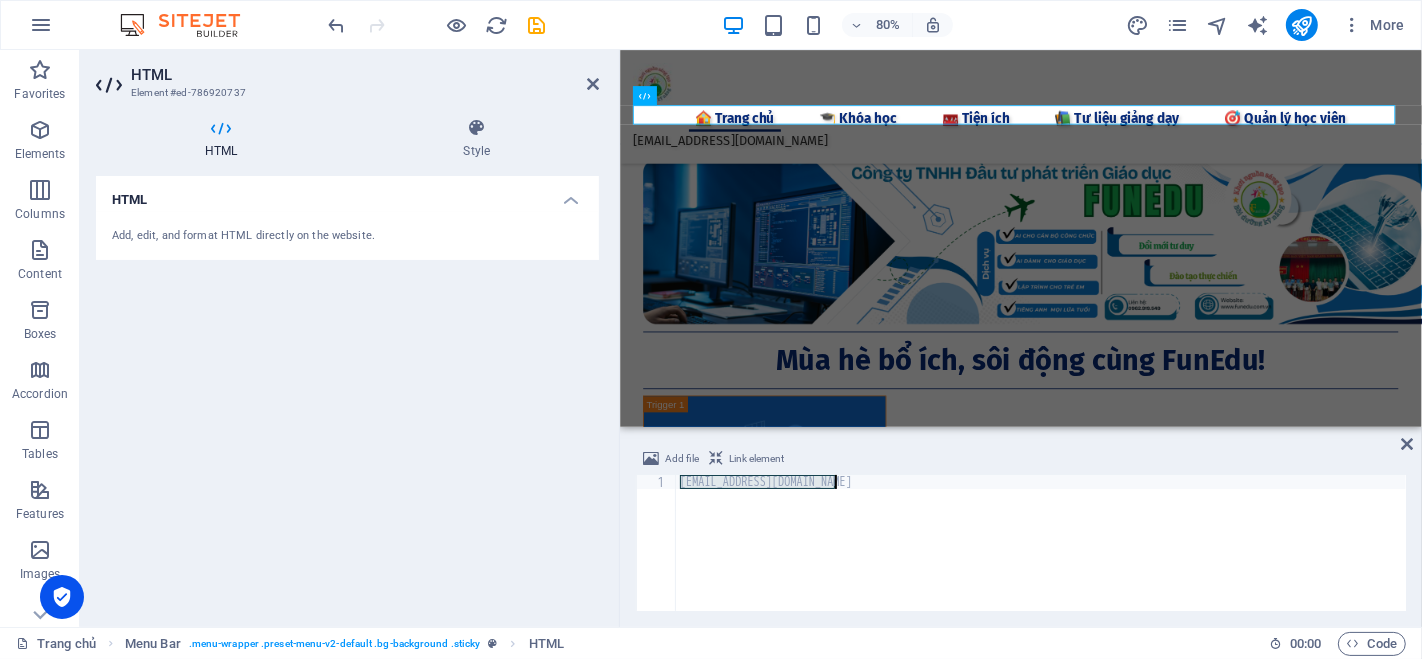 paste on "</div>" 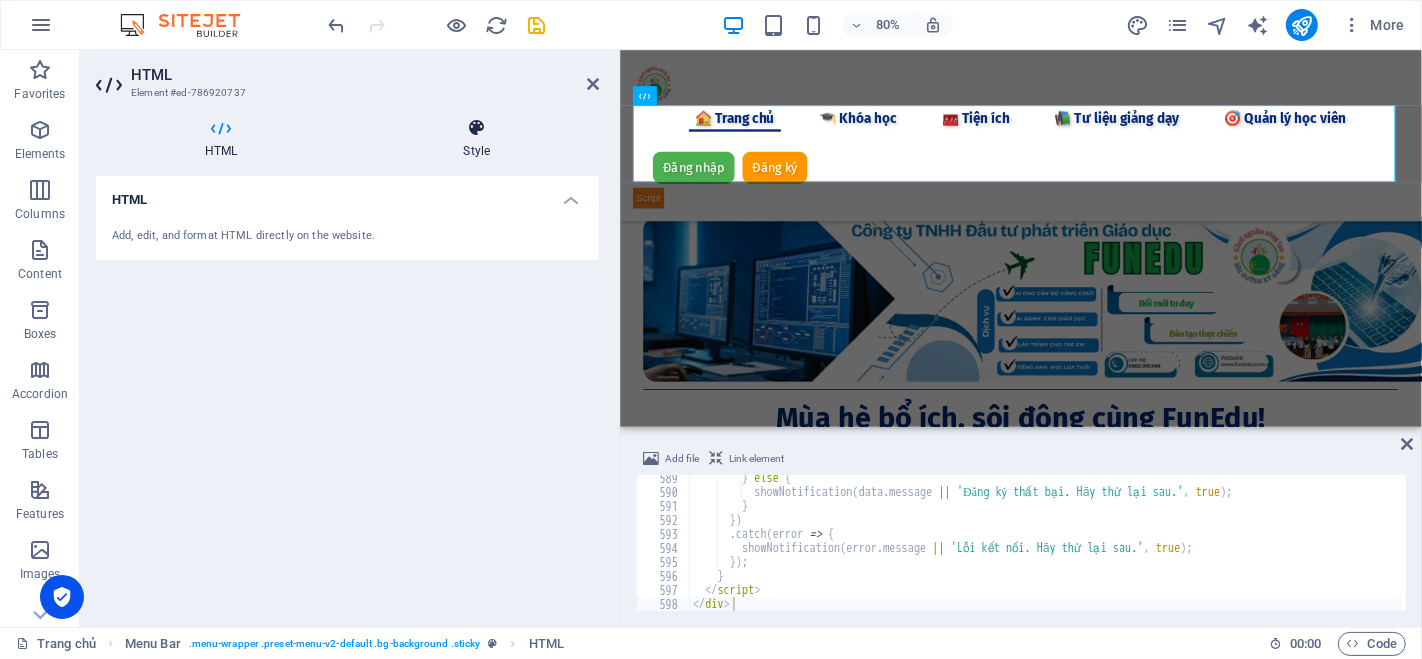click on "Style" at bounding box center [477, 139] 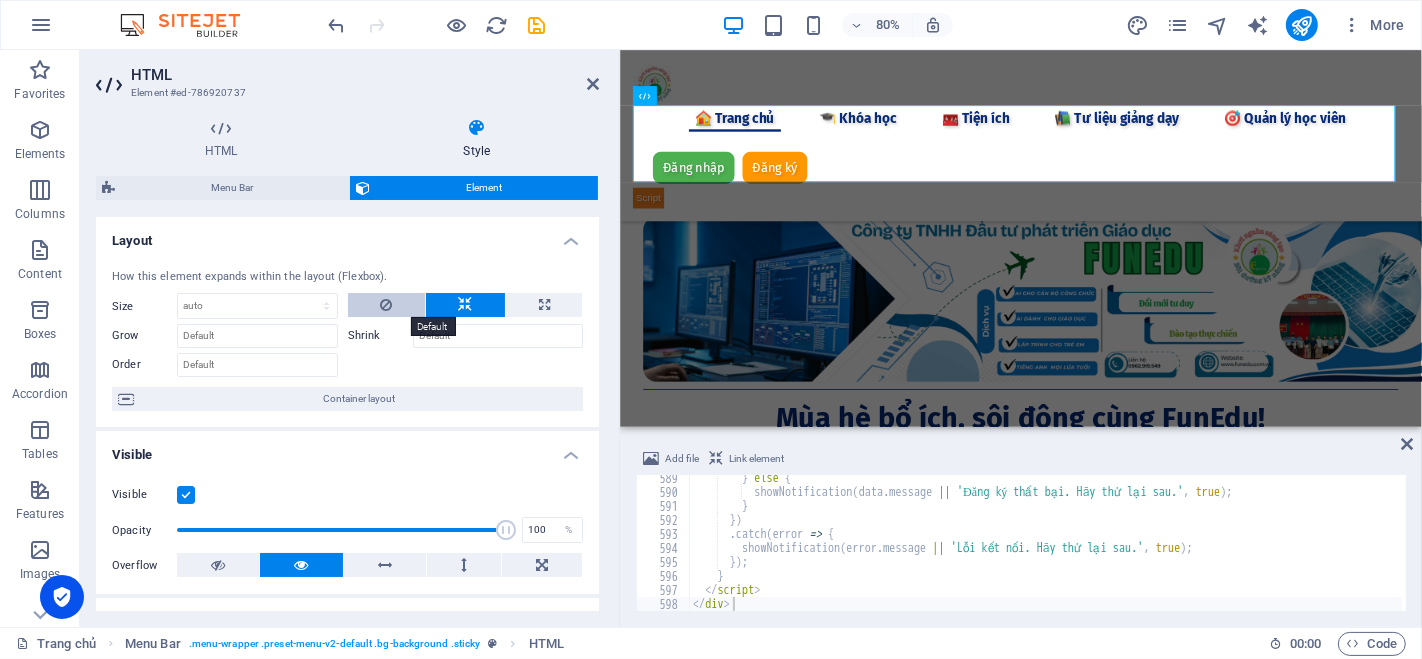click at bounding box center (386, 305) 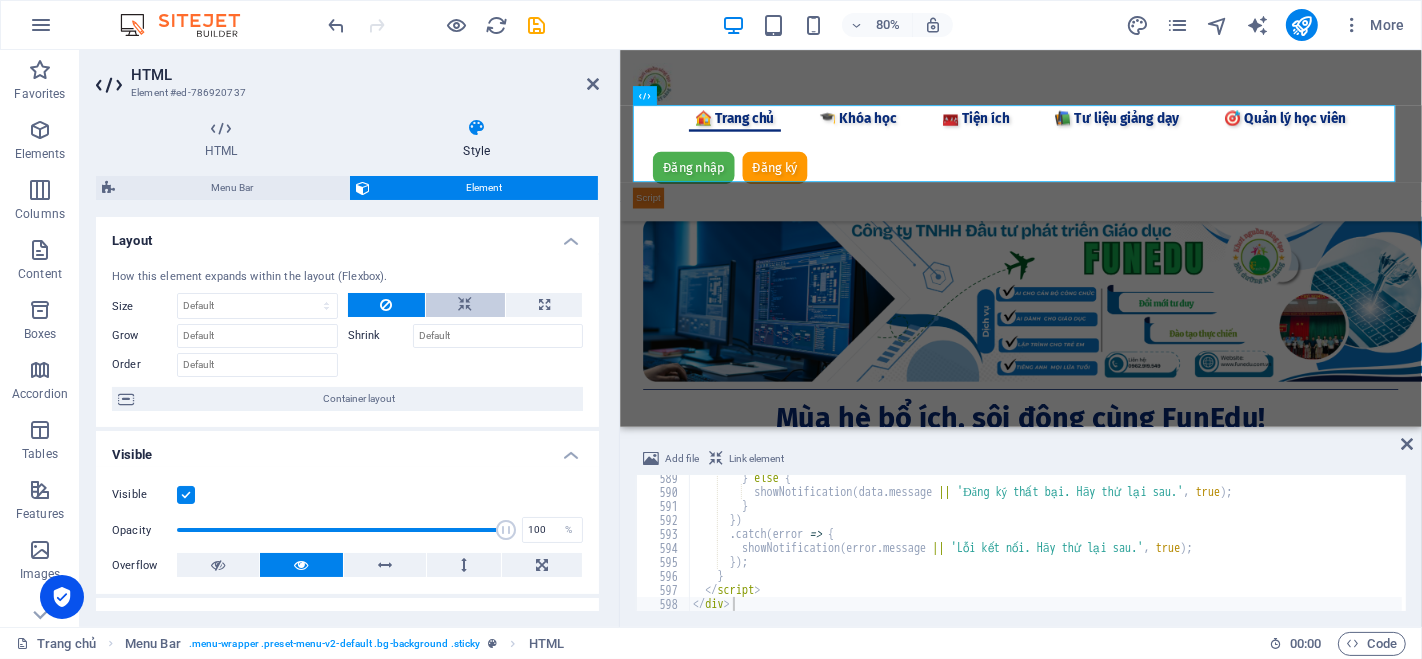 click at bounding box center [465, 305] 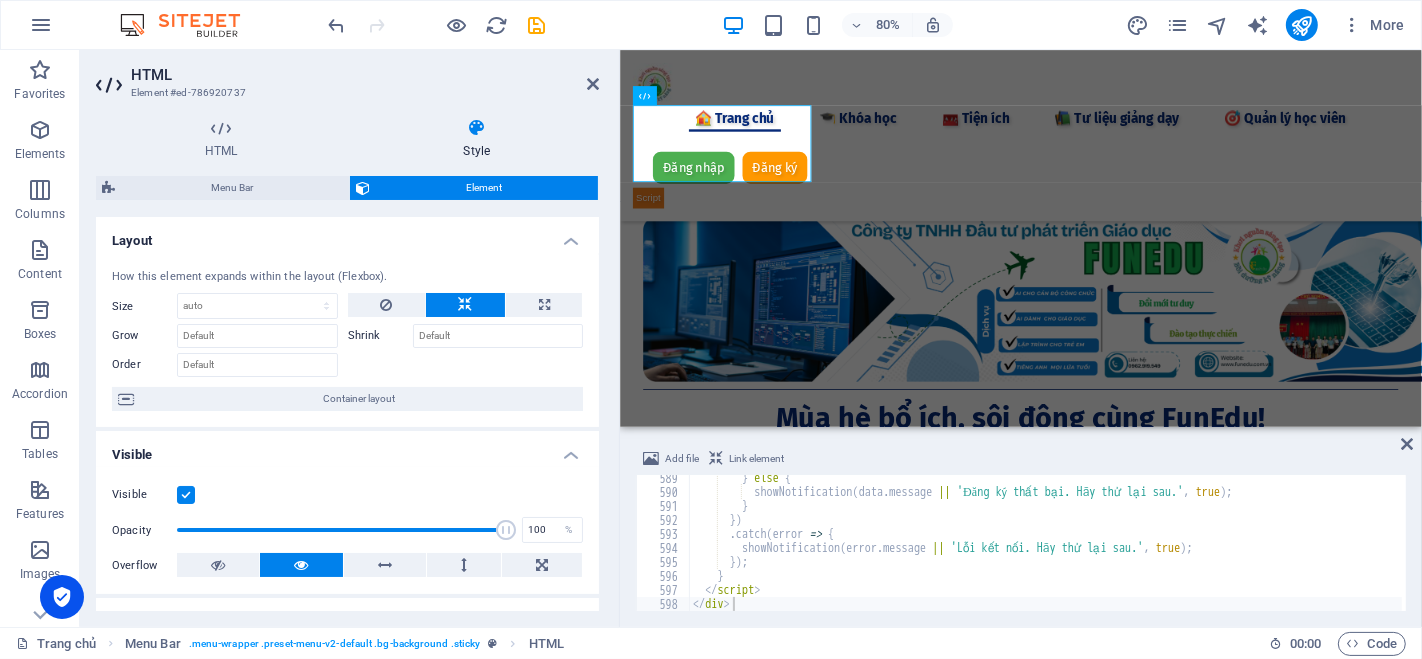 click at bounding box center [437, 25] 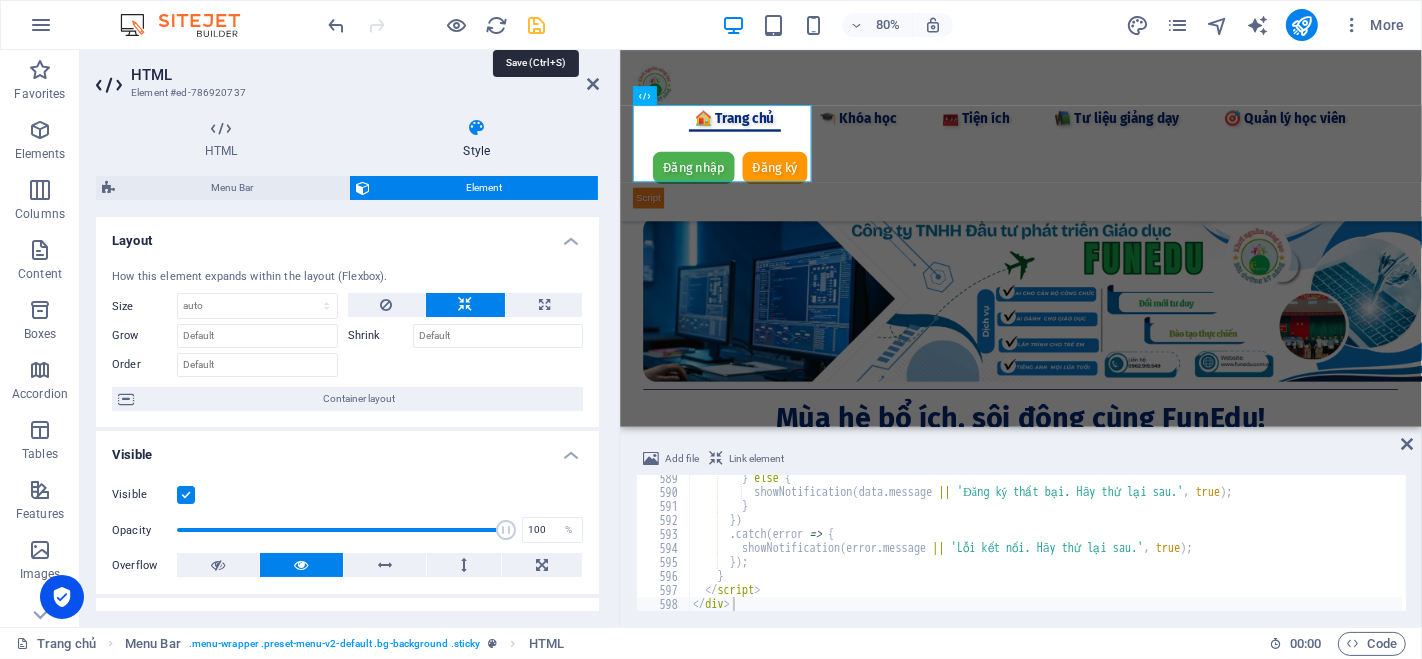 click at bounding box center [537, 25] 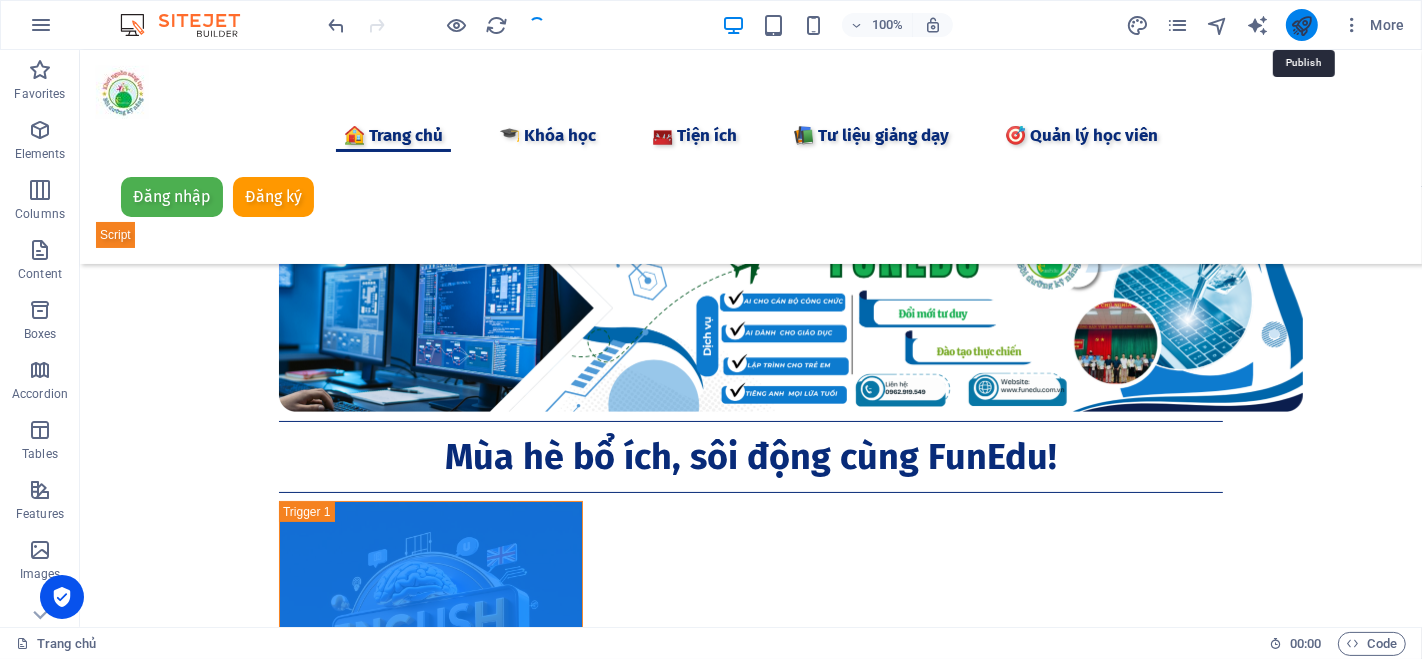 click at bounding box center [1301, 25] 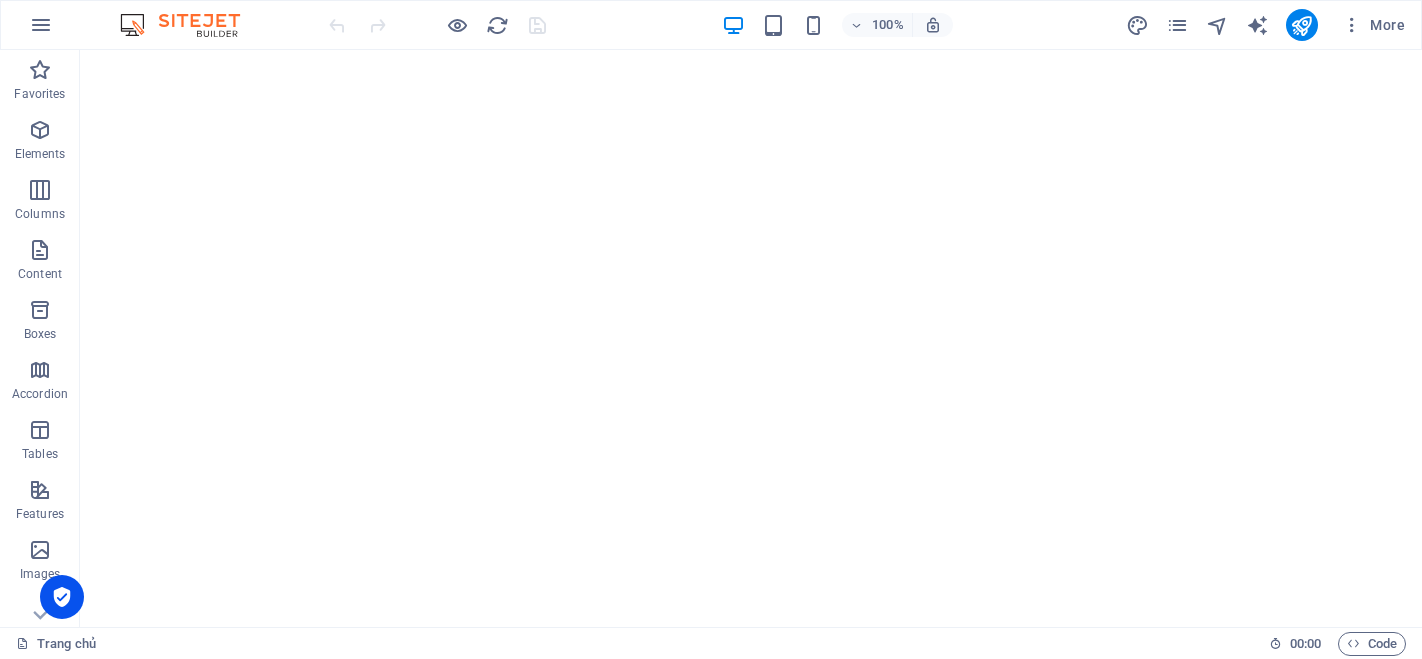 scroll, scrollTop: 0, scrollLeft: 0, axis: both 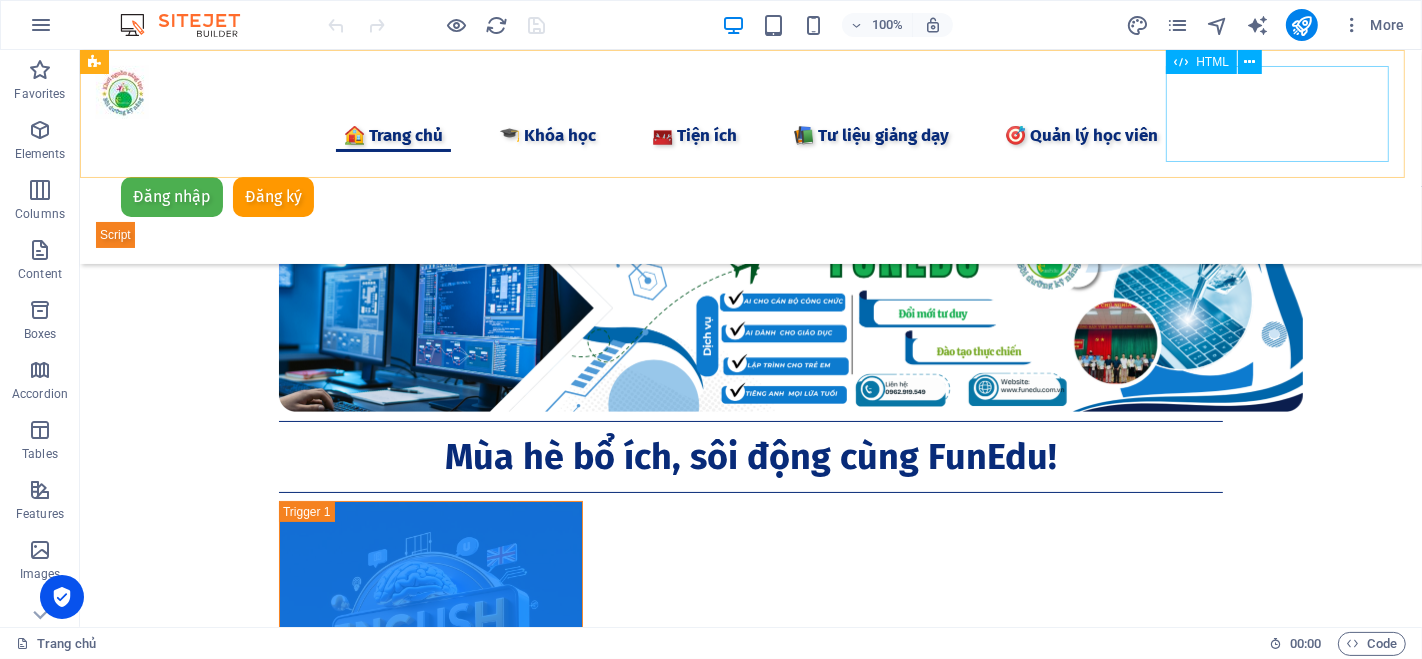 click on "Đăng nhập
Đăng ký
[GEOGRAPHIC_DATA]
Email  *
Mật khẩu  *
Đăng nhập
Chưa có tài khoản?  Đăng ký
Họ và tên  *
Email  *
Số điện thoại  *
Mật khẩu  *
Xác nhận mật khẩu  *
Đăng ký
Đã có tài khoản?  Đăng nhập" at bounding box center (750, 210) 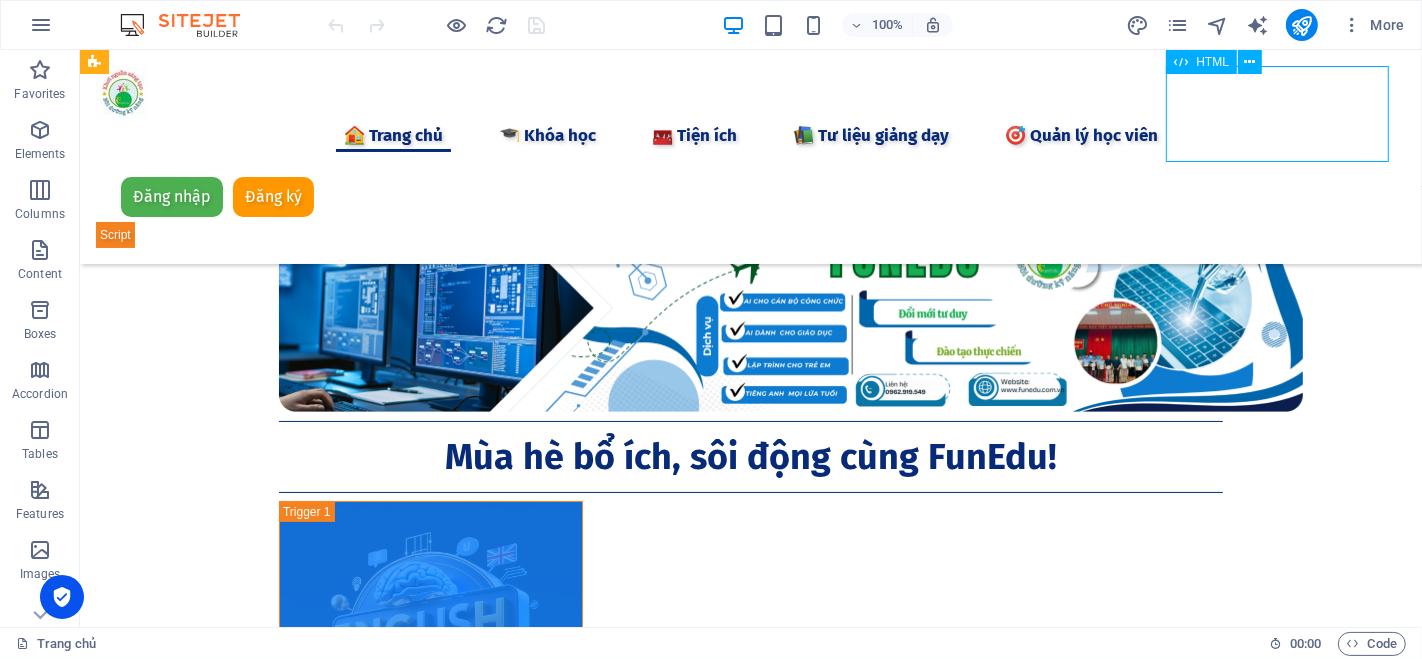 drag, startPoint x: 1271, startPoint y: 104, endPoint x: 895, endPoint y: 116, distance: 376.19144 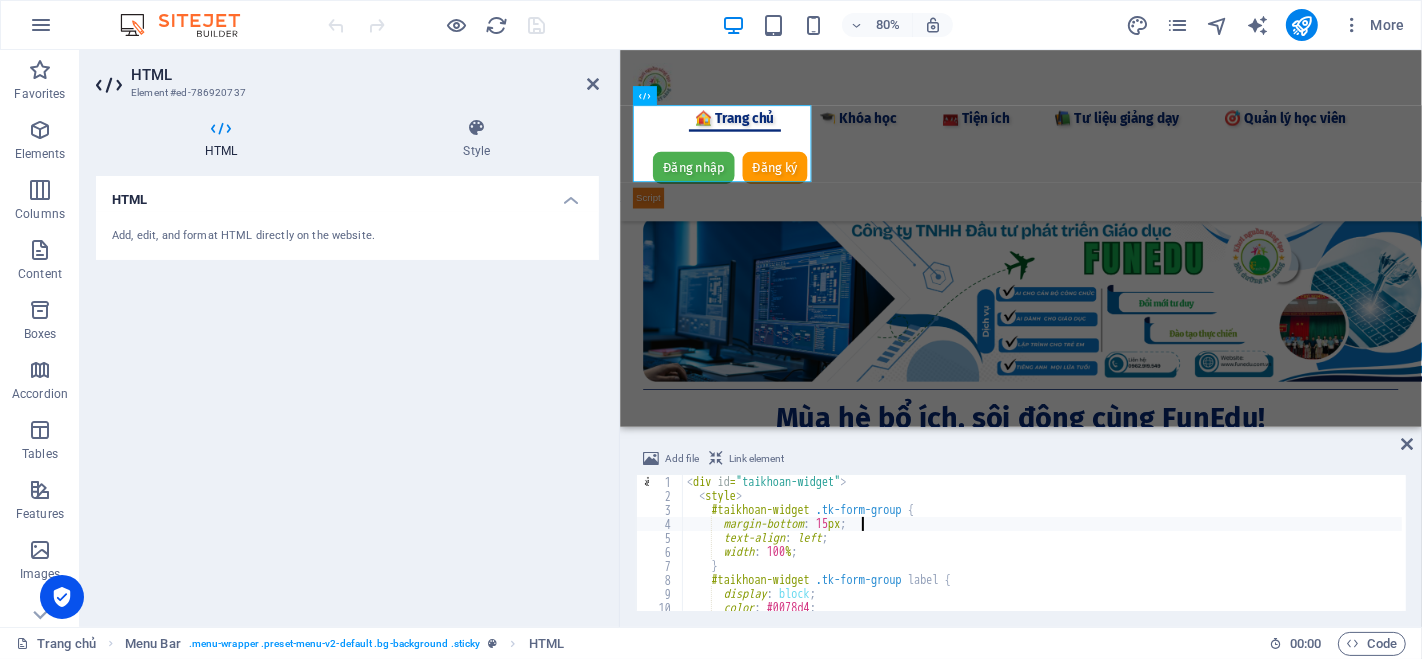 click on "< div   id = "taikhoan-widget" >    < style >      #taikhoan-widget   .tk-form-group   {         margin-bottom :   15 px ;         text-align :   left ;         width :   100 % ;      }      #taikhoan-widget   .tk-form-group   label   {         display :   block ;         color :   #0078d4 ;         font-weight :   bold ;" at bounding box center [1337, 555] 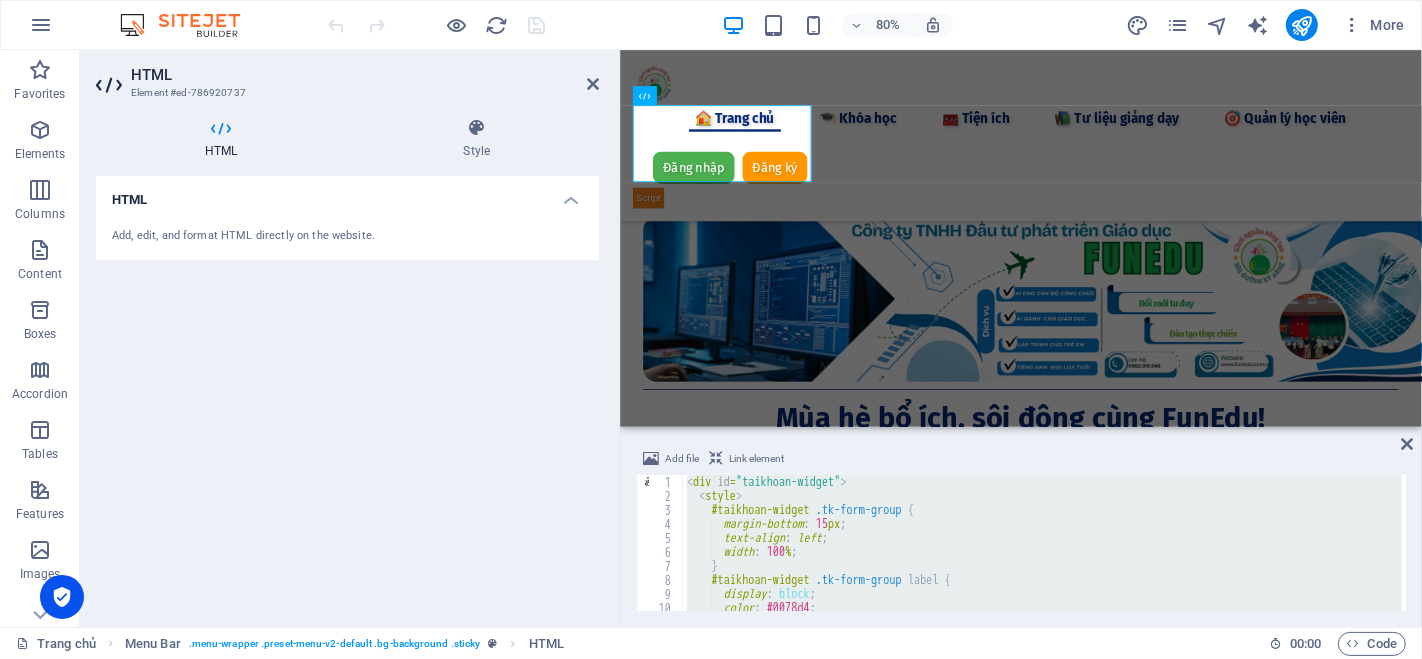 click on "< div   id = "taikhoan-widget" >    < style >      #taikhoan-widget   .tk-form-group   {         margin-bottom :   15 px ;         text-align :   left ;         width :   100 % ;      }      #taikhoan-widget   .tk-form-group   label   {         display :   block ;         color :   #0078d4 ;         font-weight :   bold ;" at bounding box center [1042, 543] 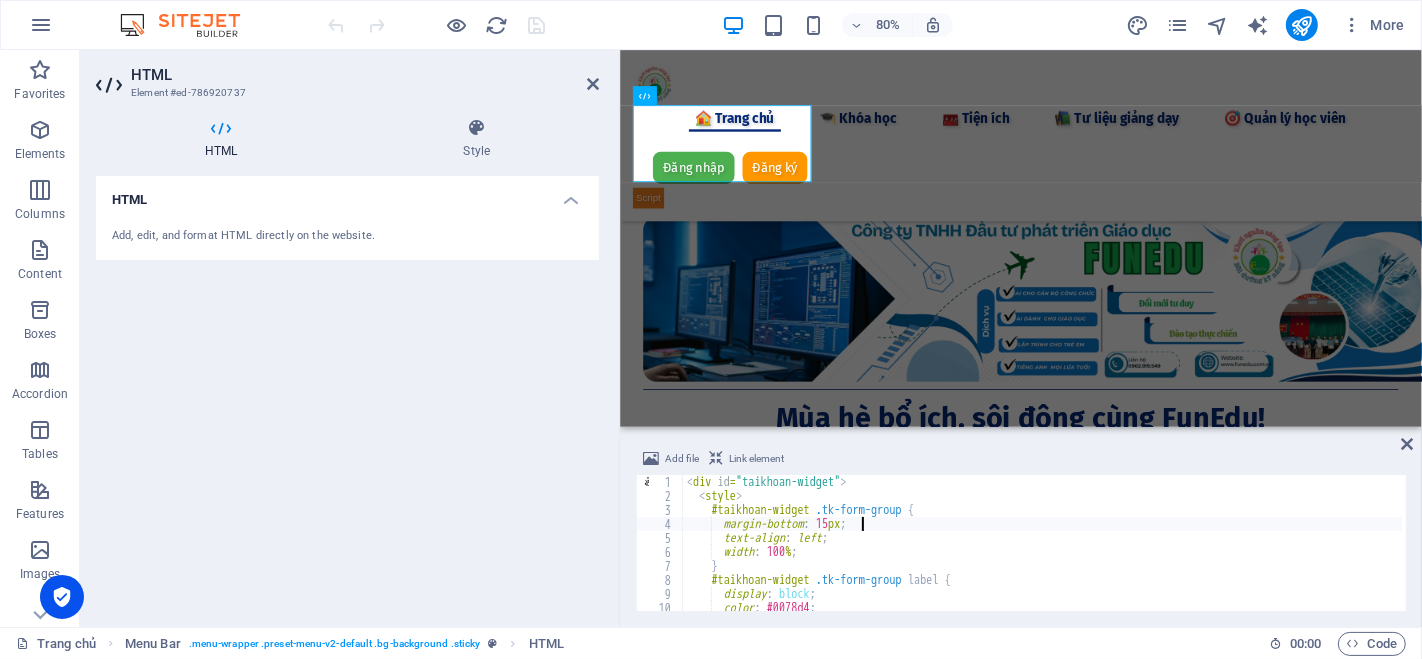 click on "< div   id = "taikhoan-widget" >    < style >      #taikhoan-widget   .tk-form-group   {         margin-bottom :   15 px ;         text-align :   left ;         width :   100 % ;      }      #taikhoan-widget   .tk-form-group   label   {         display :   block ;         color :   #0078d4 ;         font-weight :   bold ;" at bounding box center [1337, 555] 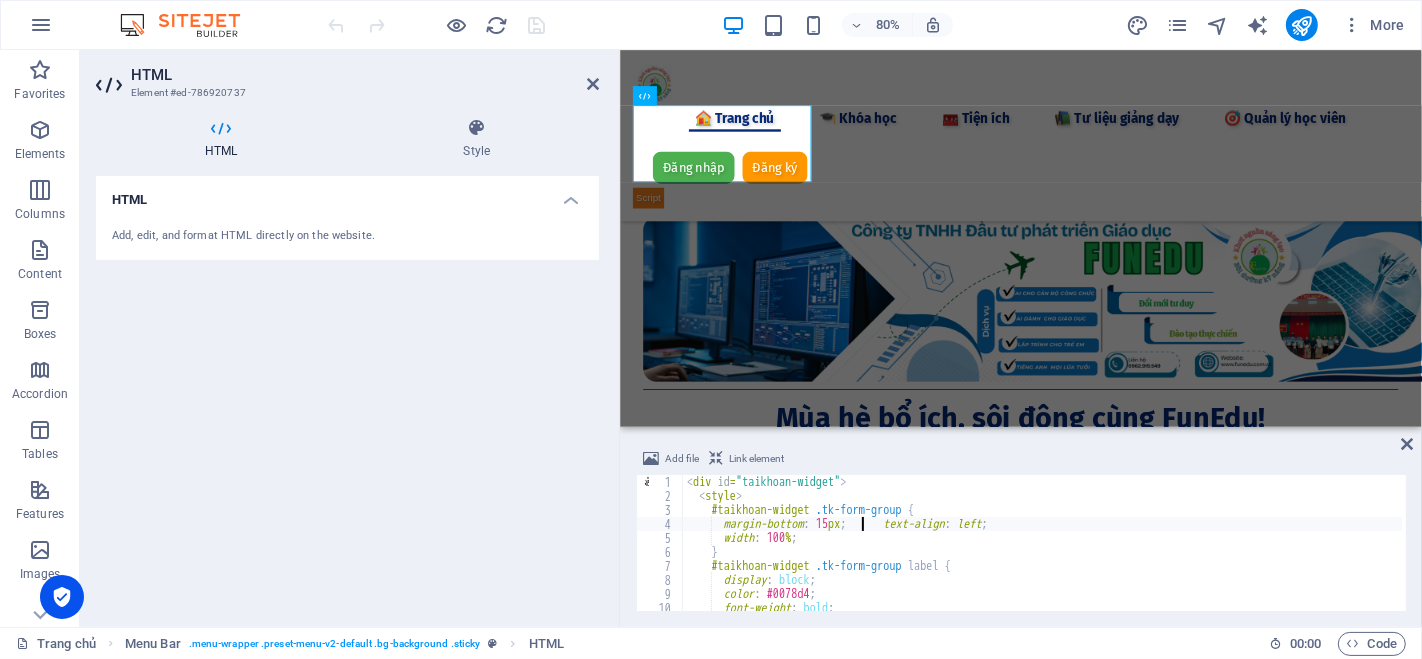 type on "</script>
</div><style>#ed-786920737 { flex-basis: auto; }</style>" 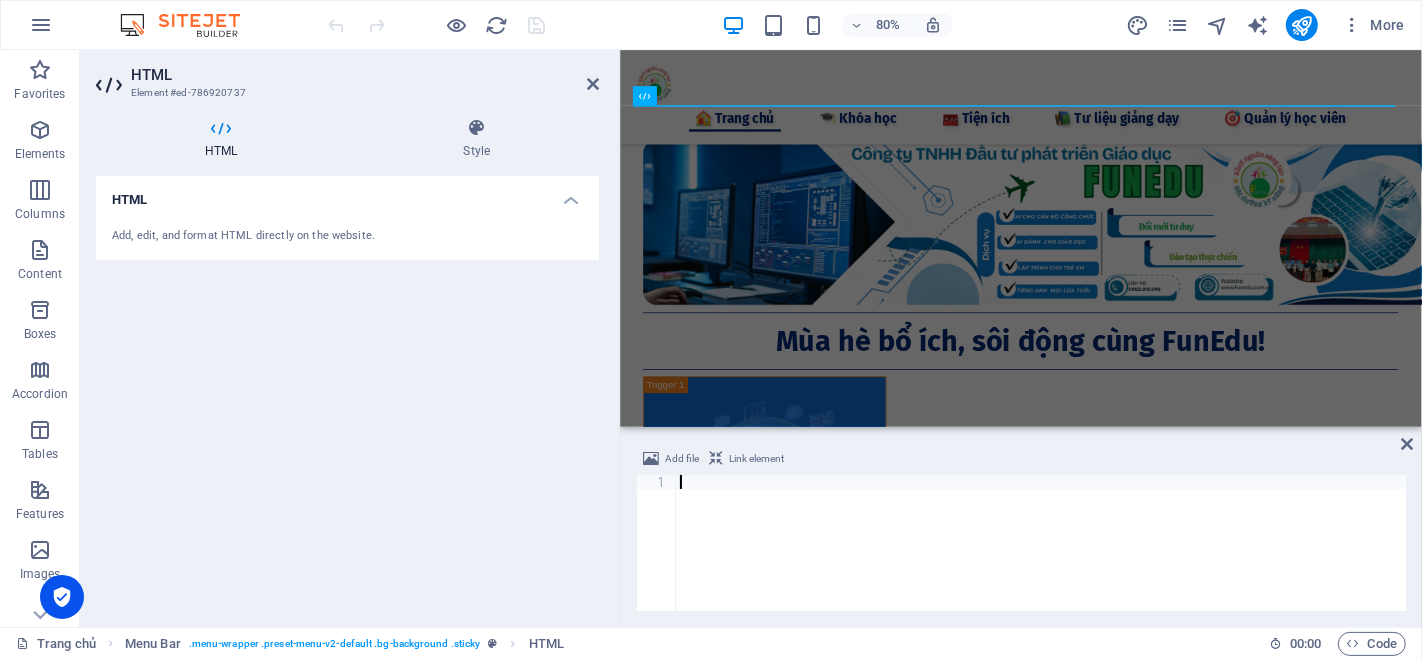 paste on "</div>" 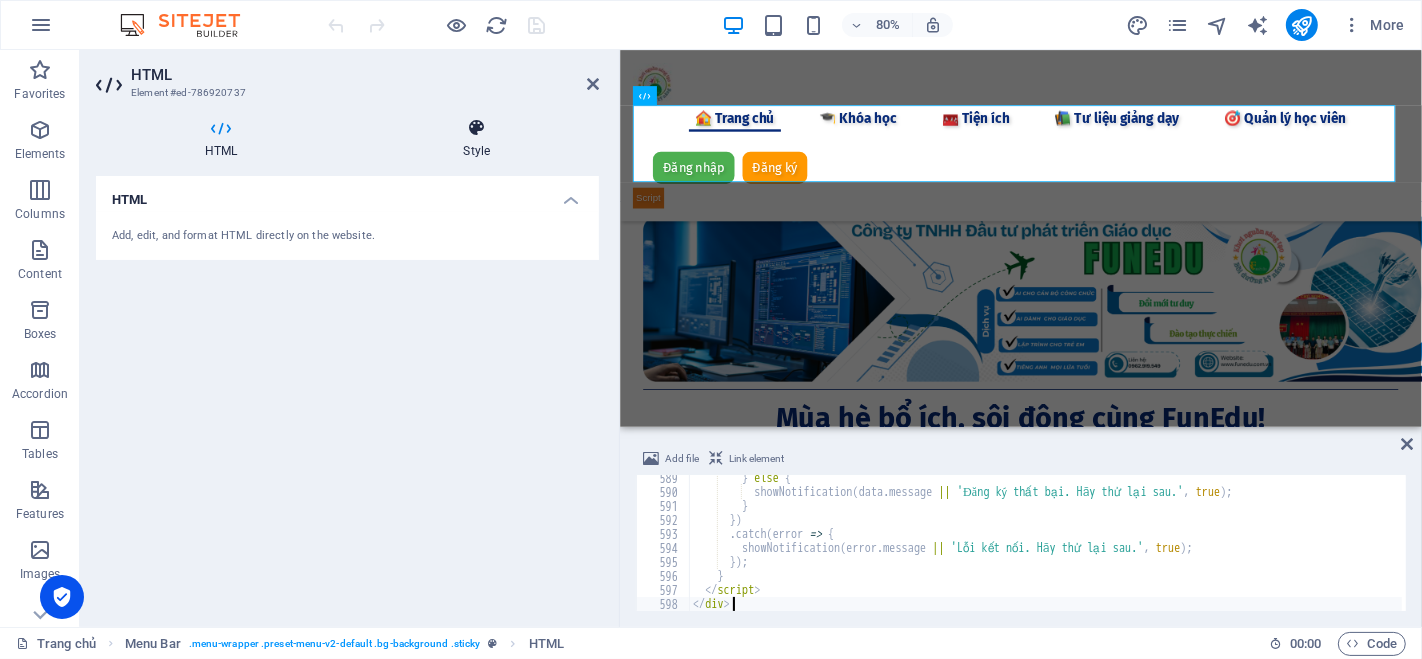 click at bounding box center (477, 128) 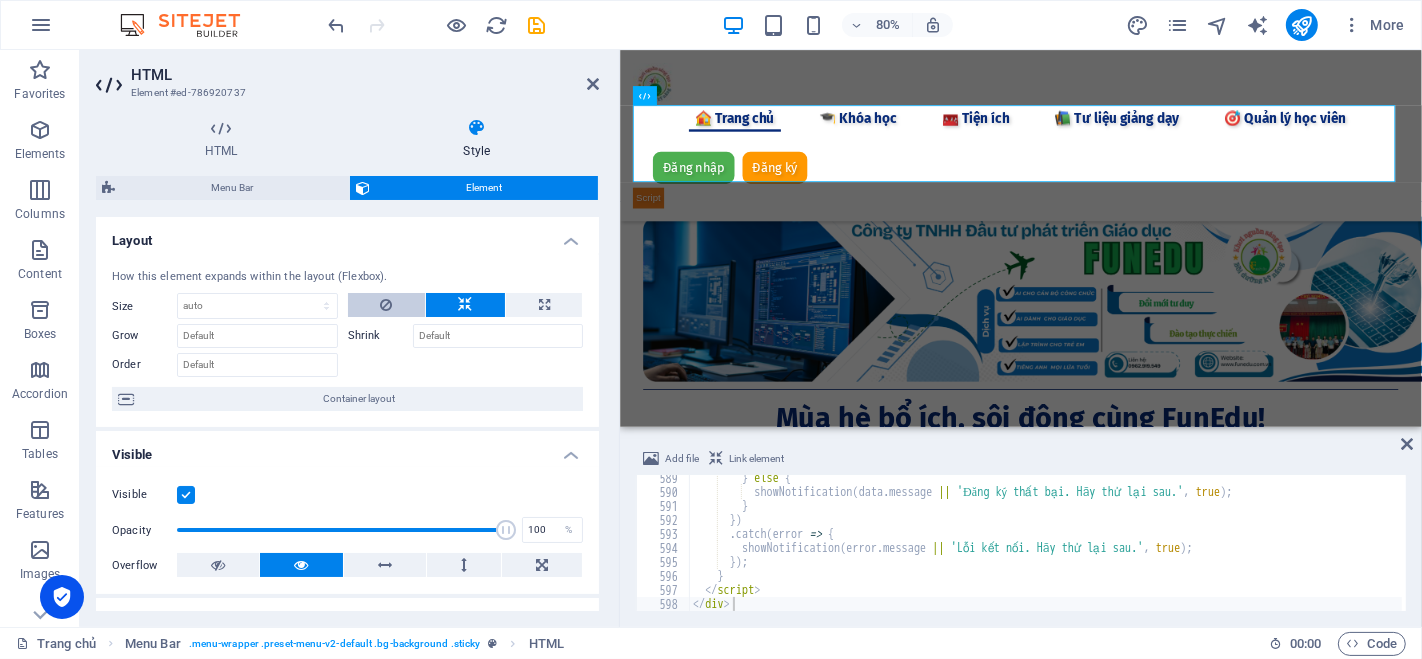click at bounding box center [386, 305] 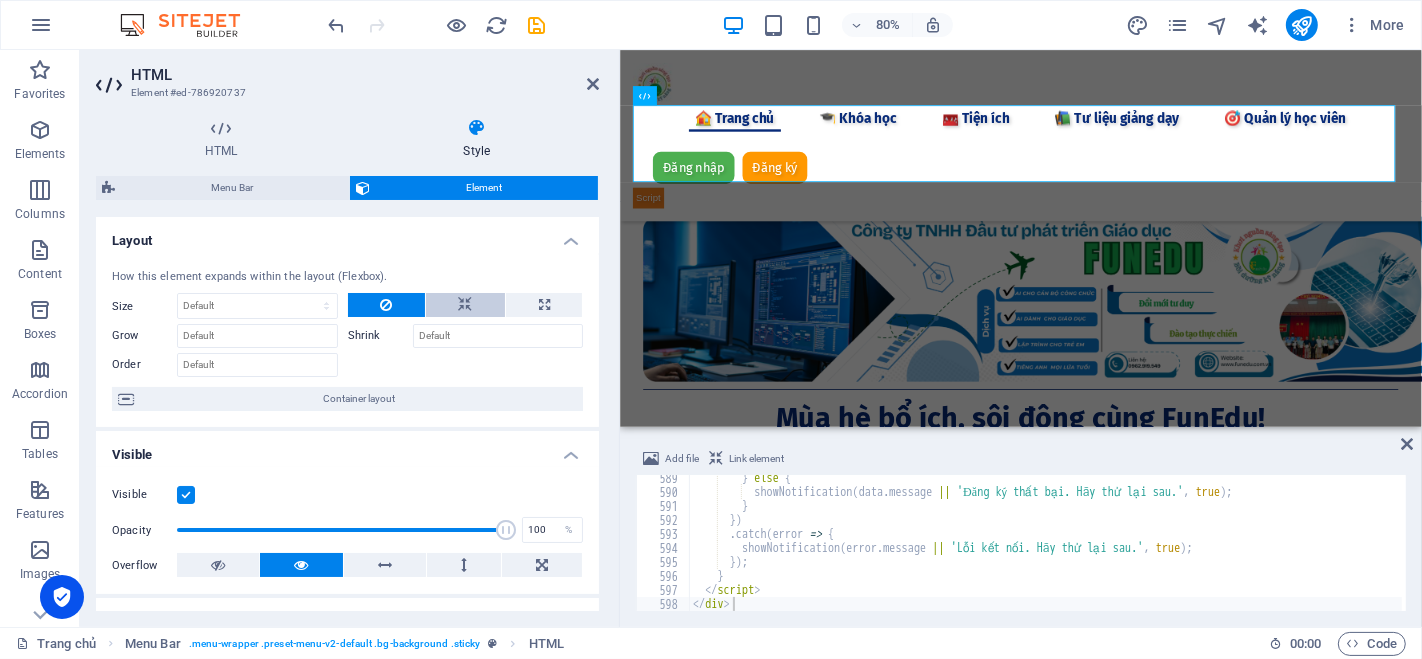 click at bounding box center (465, 305) 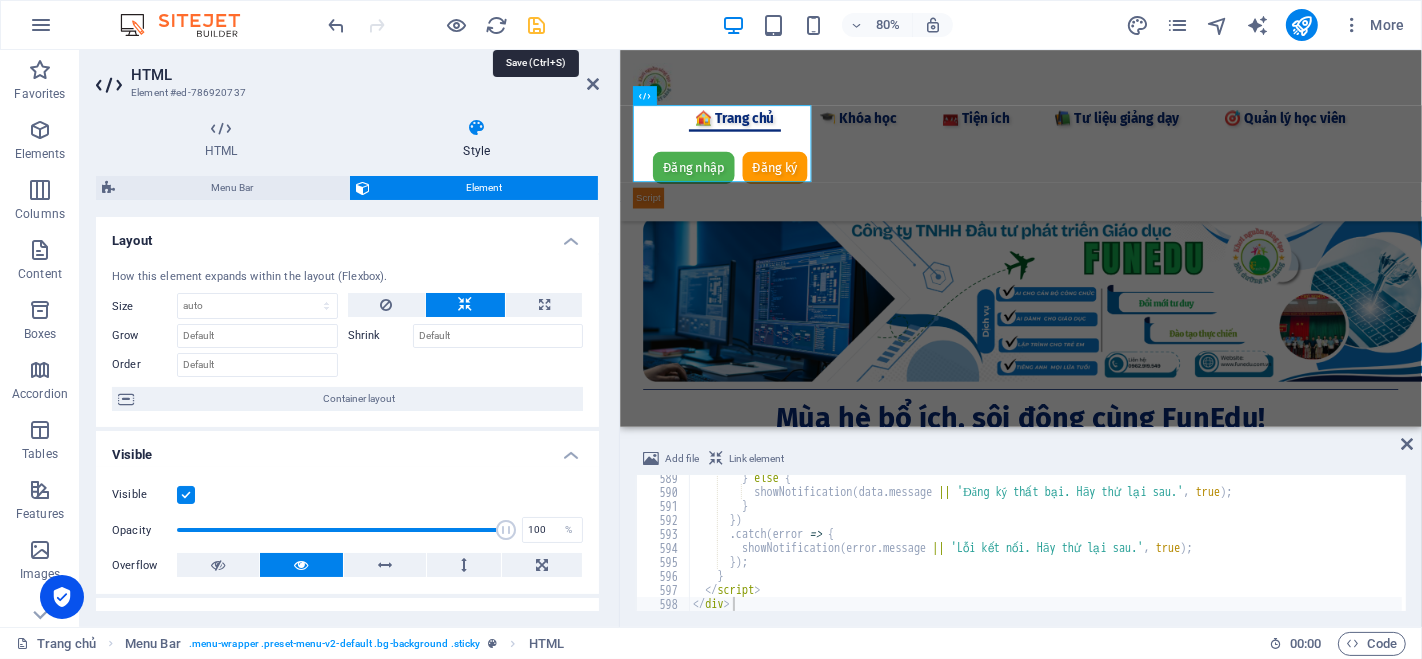 click at bounding box center (537, 25) 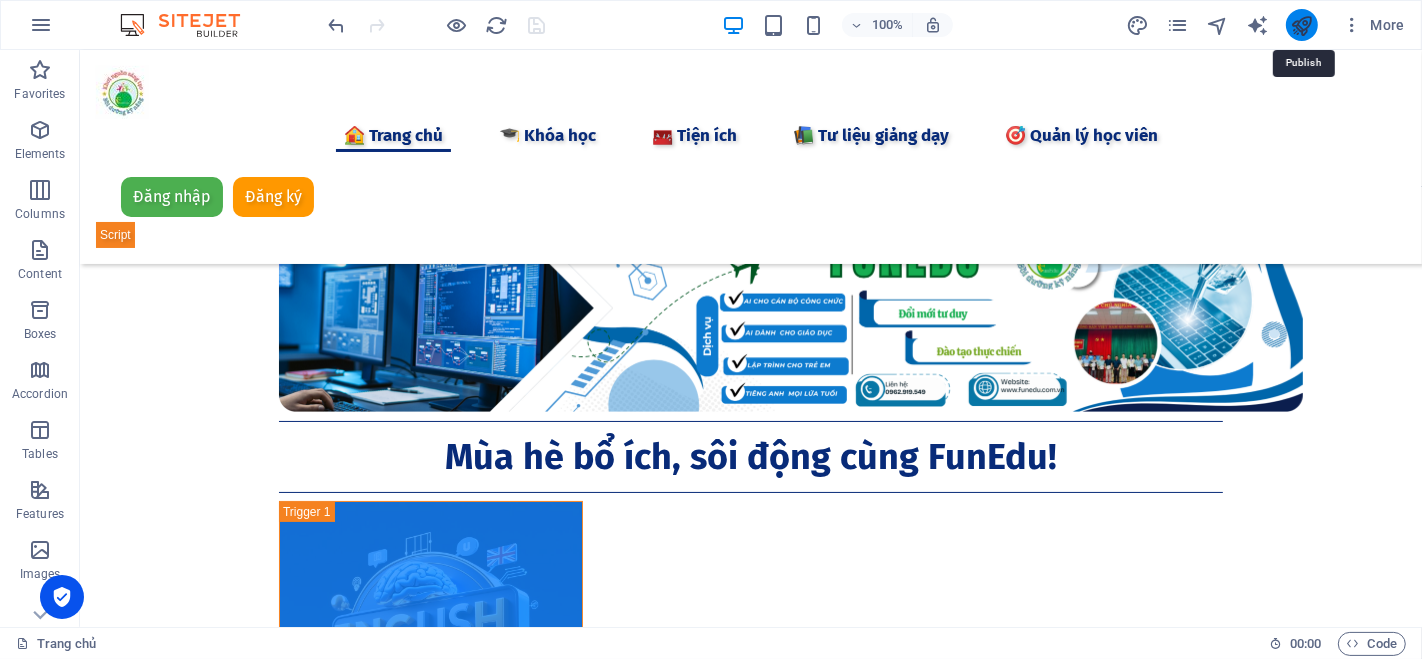 click at bounding box center [1301, 25] 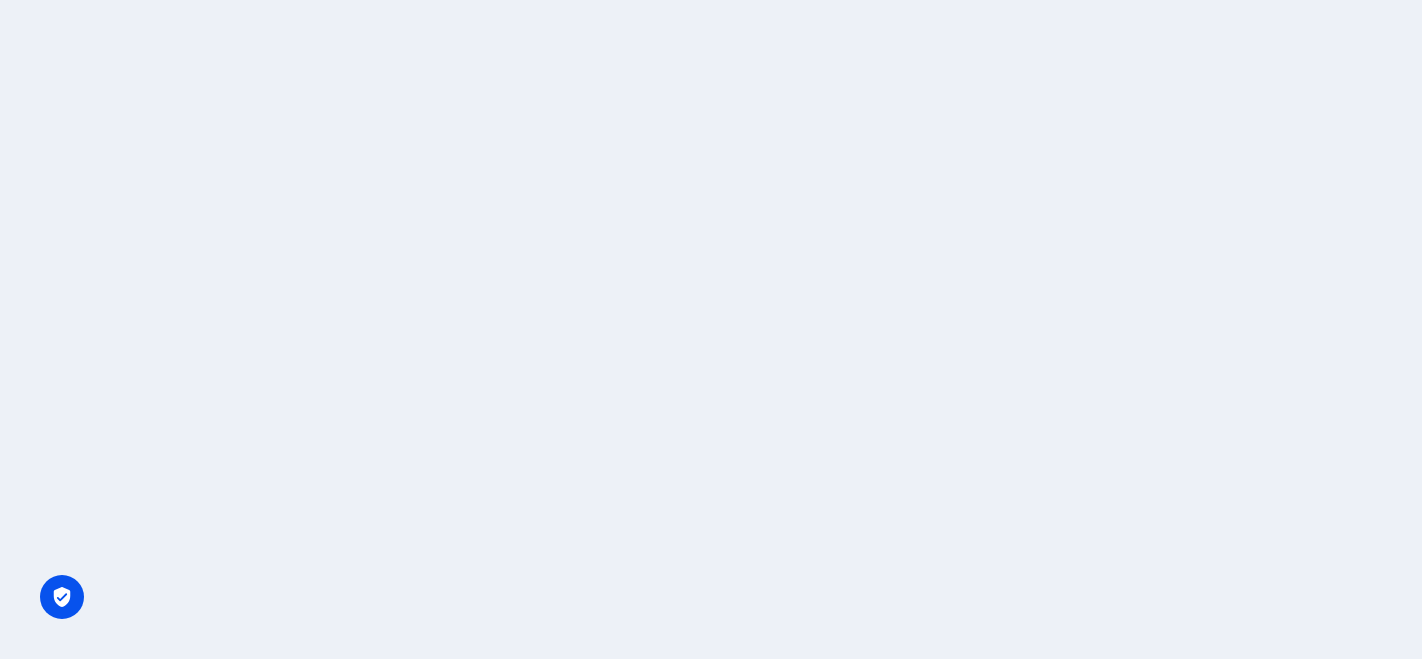 scroll, scrollTop: 0, scrollLeft: 0, axis: both 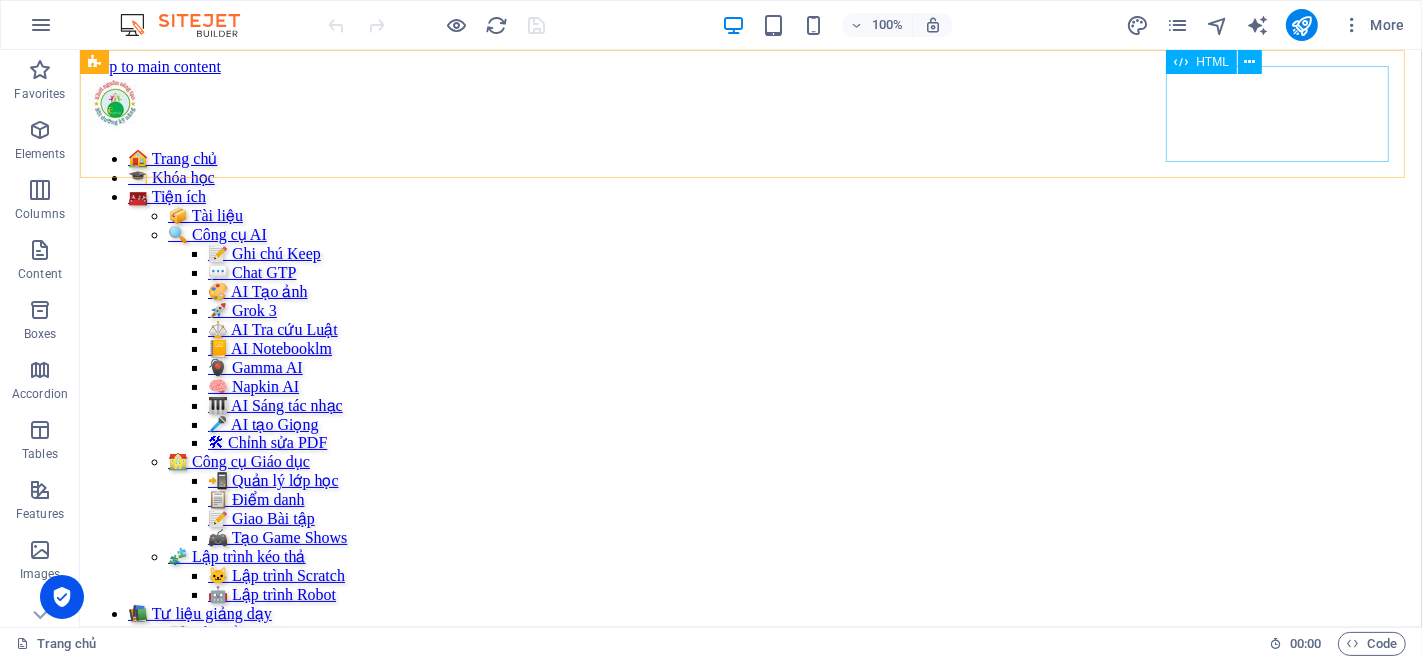 click on "Đăng nhập
Đăng ký
[GEOGRAPHIC_DATA]
Email  *
Mật khẩu  *
Đăng nhập
Chưa có tài khoản?  Đăng ký
Họ và tên  *
Email  *
Số điện thoại  *
Mật khẩu  *
Xác nhận mật khẩu  *
Đăng ký
Đã có tài khoản?  Đăng nhập" at bounding box center (750, 779) 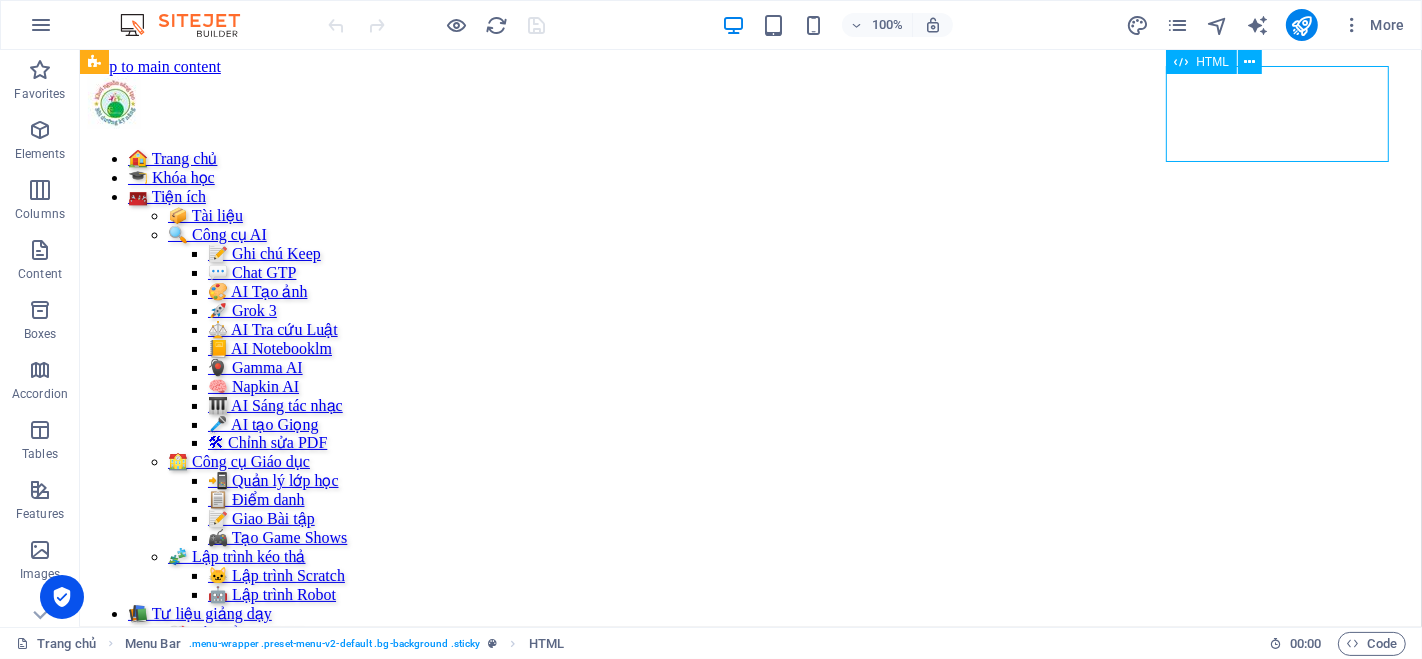 click on "Đăng nhập
Đăng ký
[GEOGRAPHIC_DATA]
Email  *
Mật khẩu  *
Đăng nhập
Chưa có tài khoản?  Đăng ký
Họ và tên  *
Email  *
Số điện thoại  *
Mật khẩu  *
Xác nhận mật khẩu  *
Đăng ký
Đã có tài khoản?  Đăng nhập" at bounding box center [750, 779] 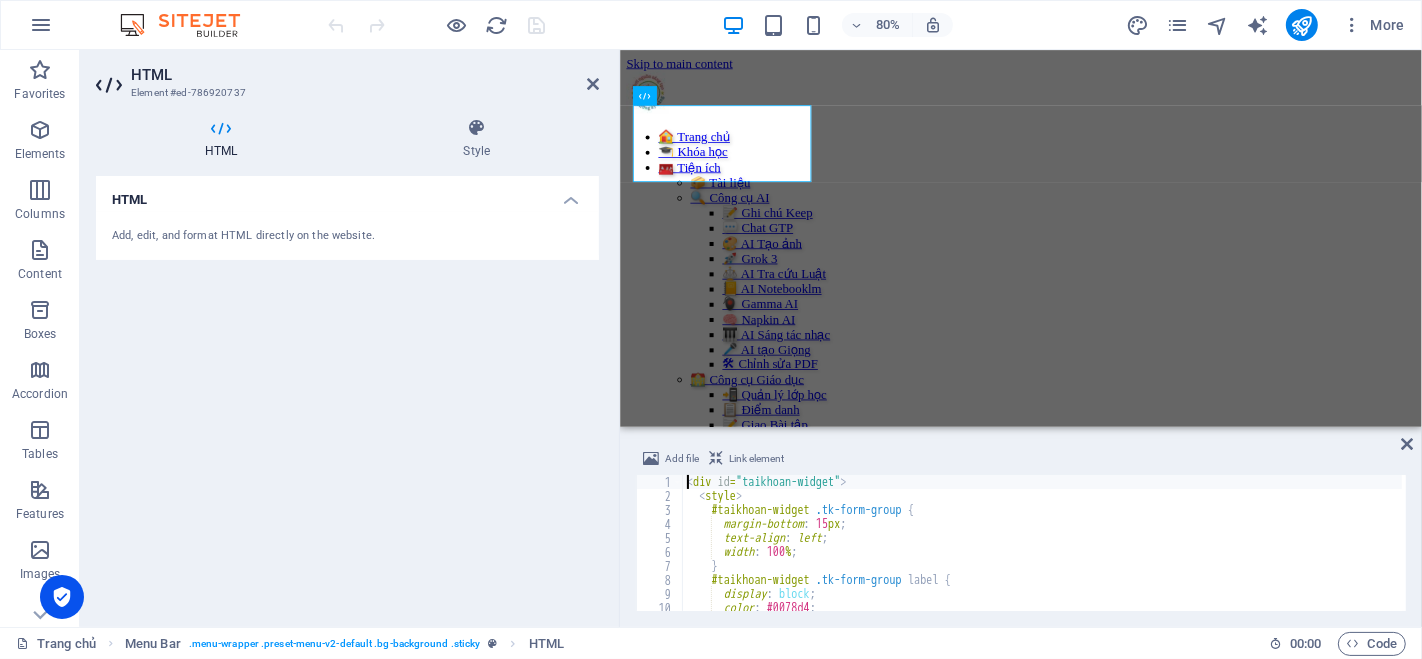 click on "< div   id = "taikhoan-widget" >    < style >      #taikhoan-widget   .tk-form-group   {         margin-bottom :   15 px ;         text-align :   left ;         width :   100 % ;      }      #taikhoan-widget   .tk-form-group   label   {         display :   block ;         color :   #0078d4 ;         font-weight :   bold ;" at bounding box center [1337, 555] 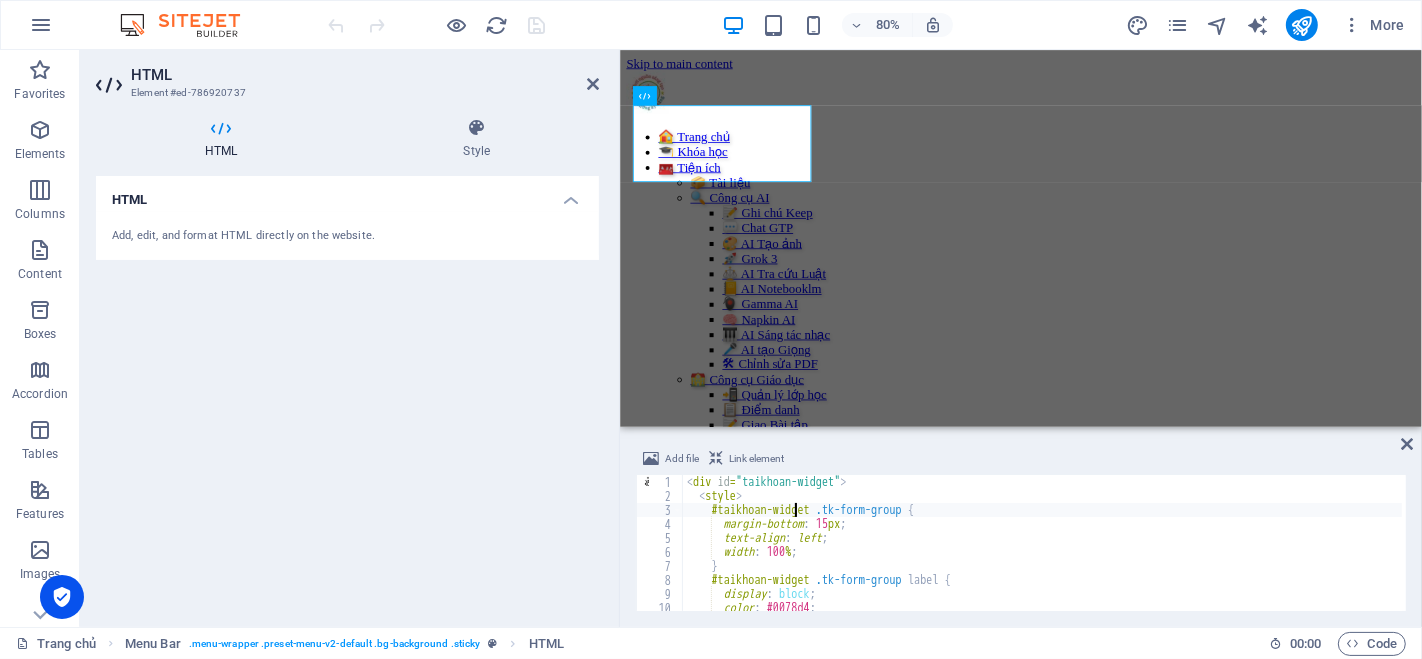 type on "</script>
</div><style>#ed-786920737 { flex-basis: auto; }</style>" 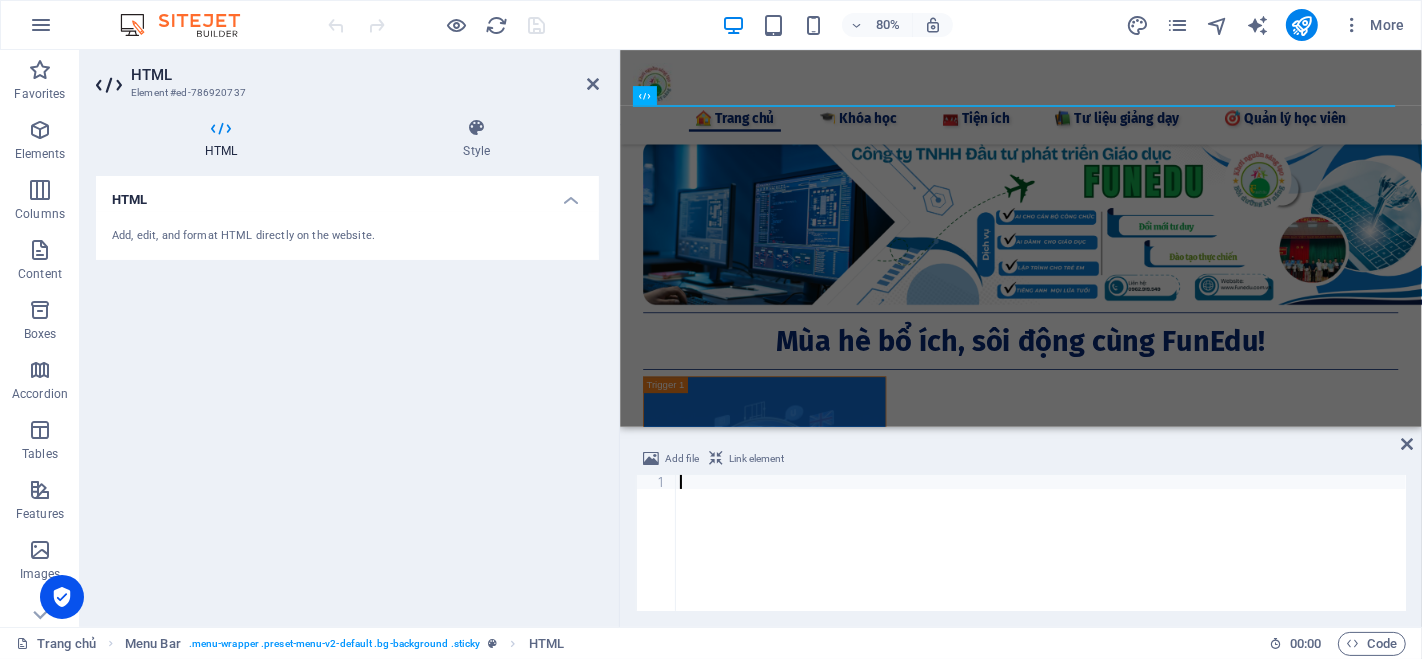 type on "</div>" 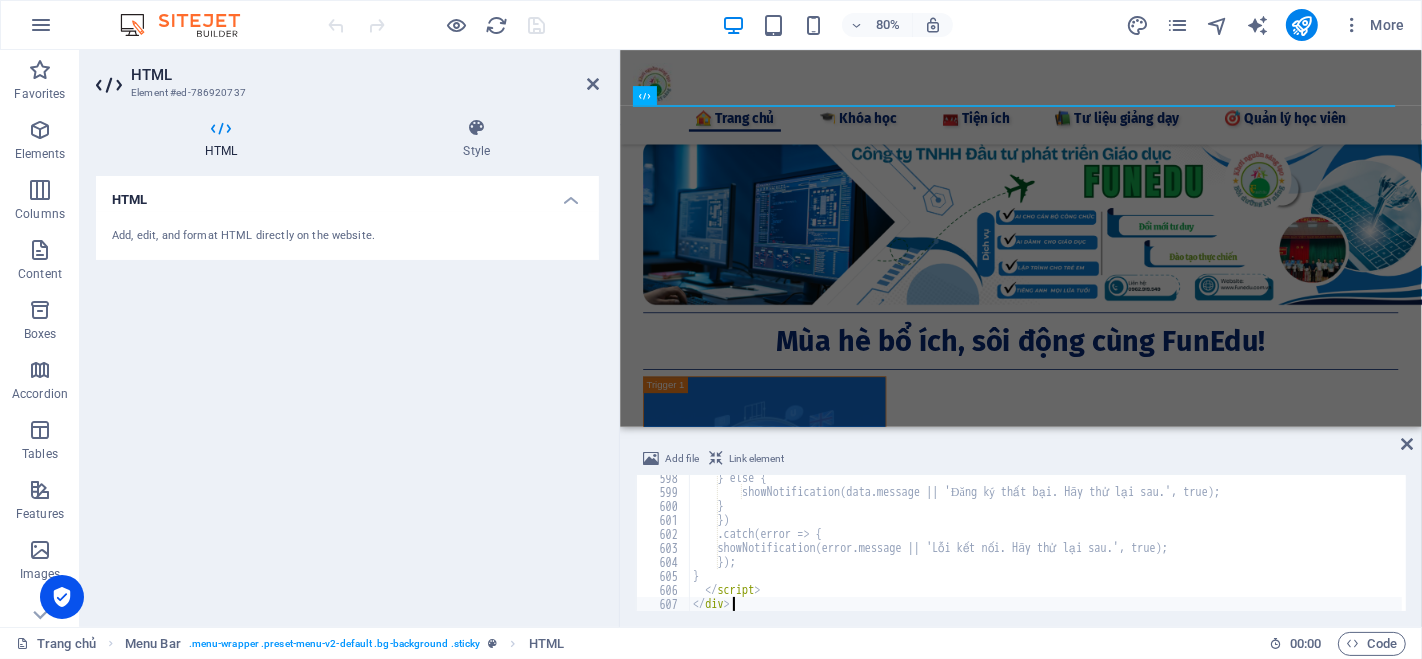 scroll, scrollTop: 8362, scrollLeft: 0, axis: vertical 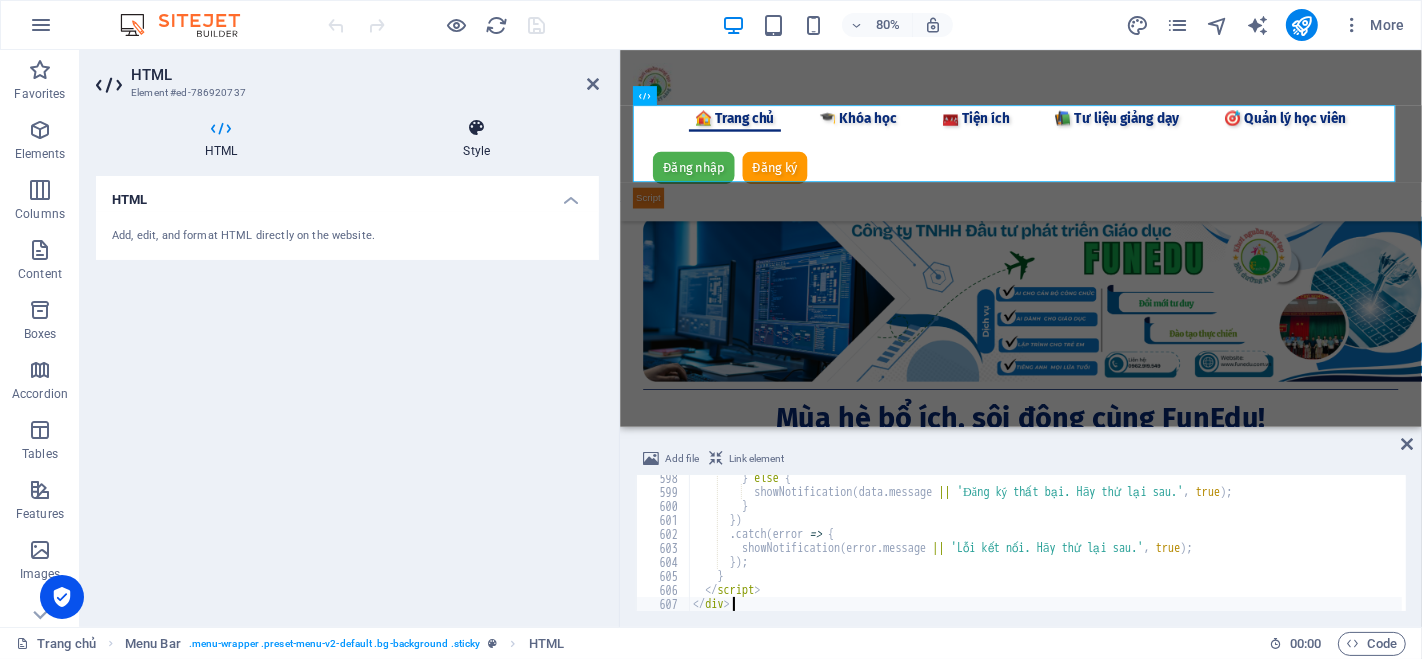 click at bounding box center (477, 128) 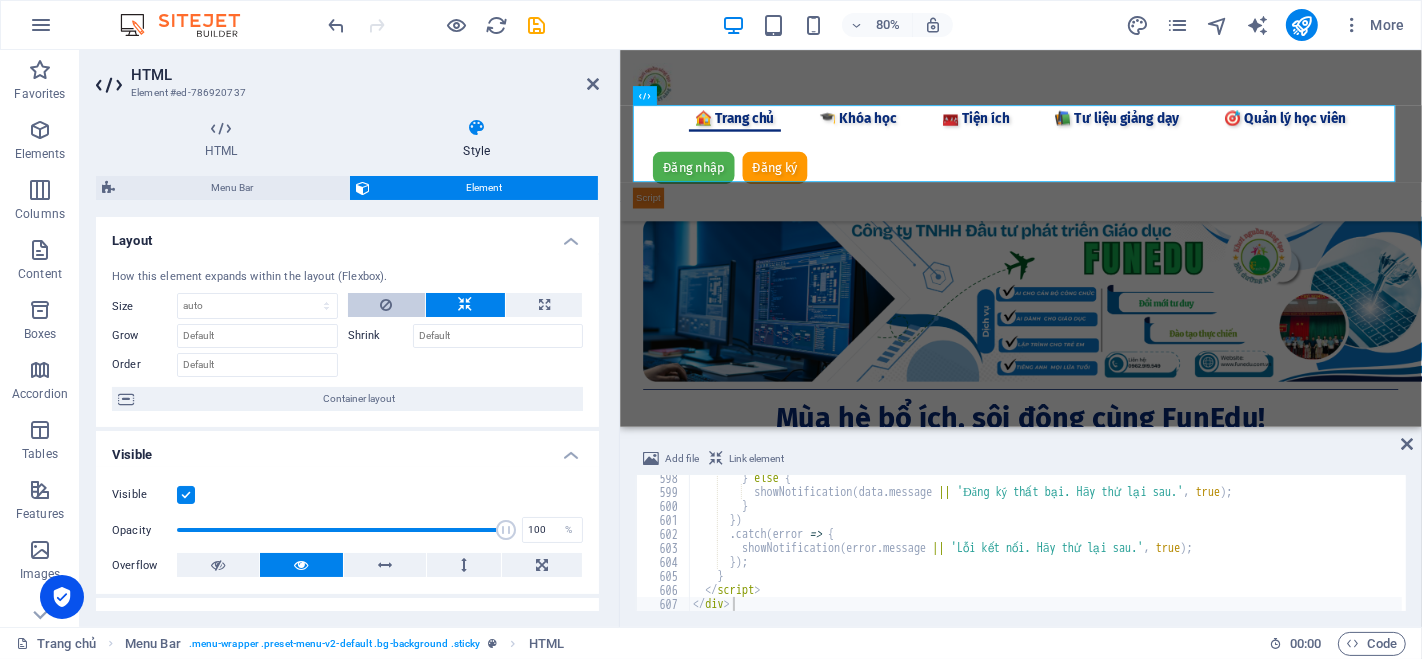 click at bounding box center [386, 305] 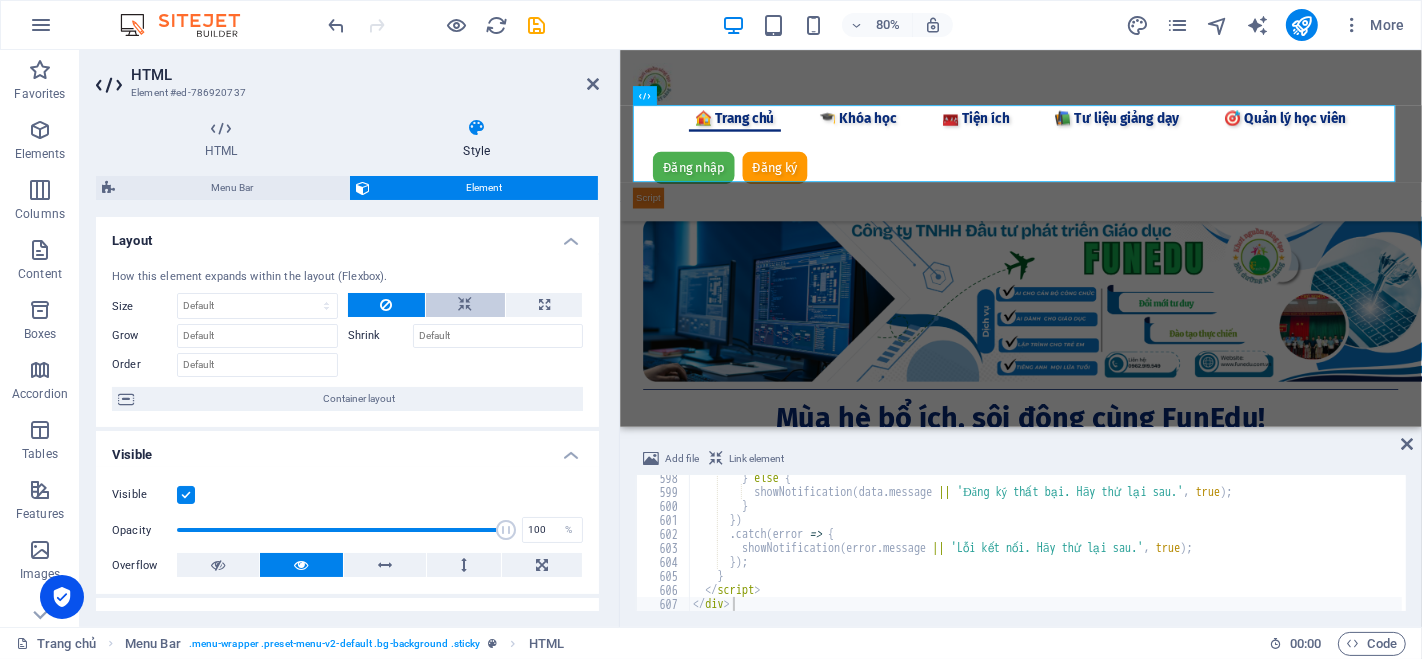click at bounding box center (465, 305) 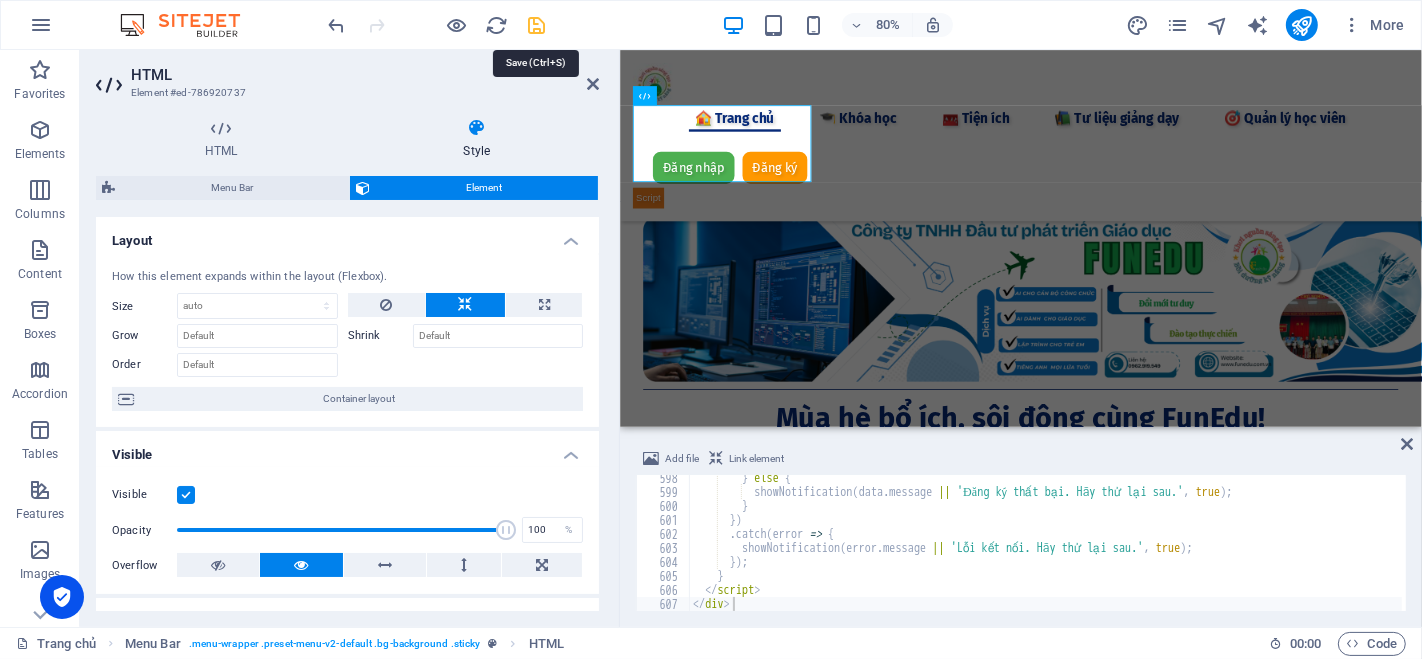 click at bounding box center [537, 25] 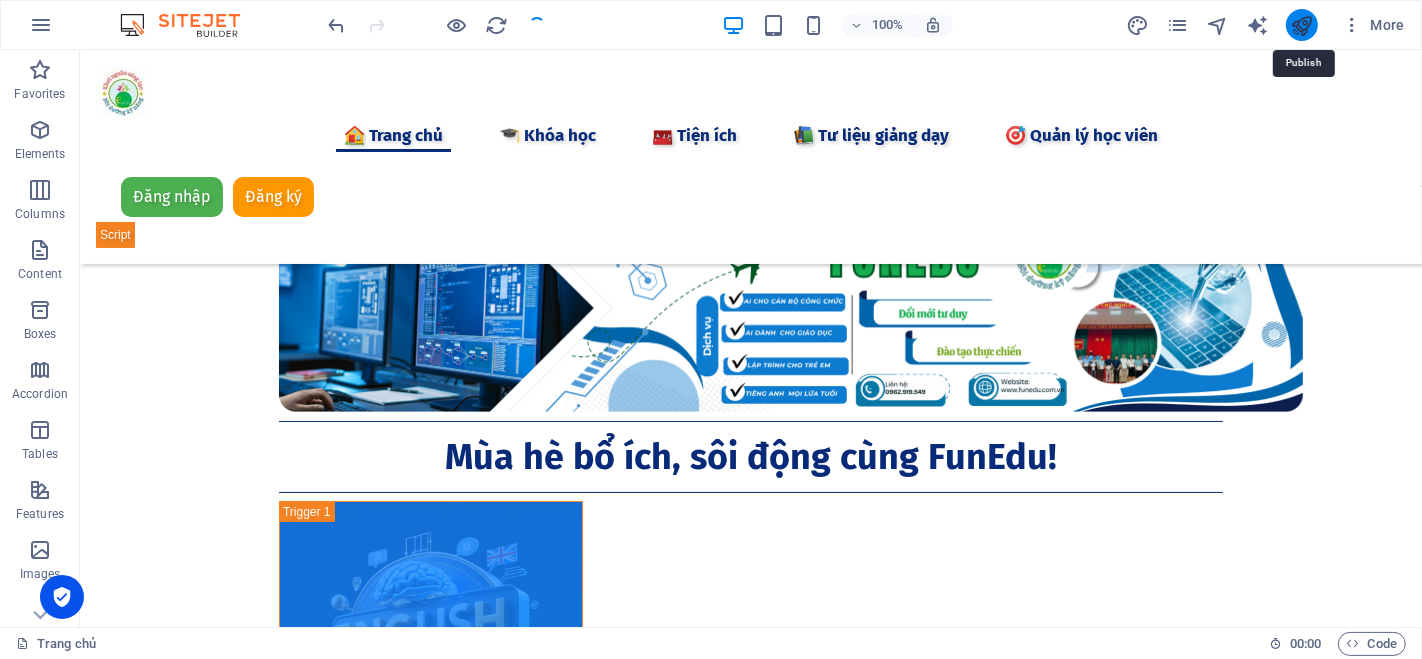 click at bounding box center [1301, 25] 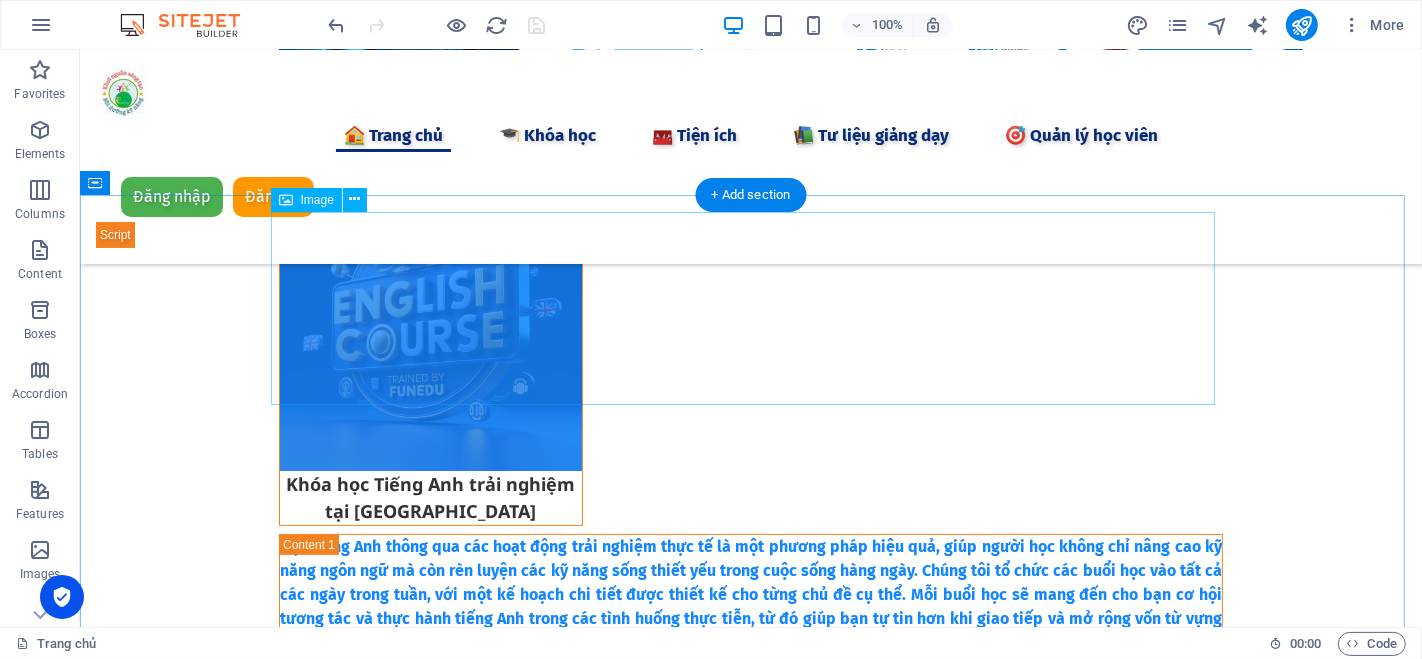 scroll, scrollTop: 0, scrollLeft: 0, axis: both 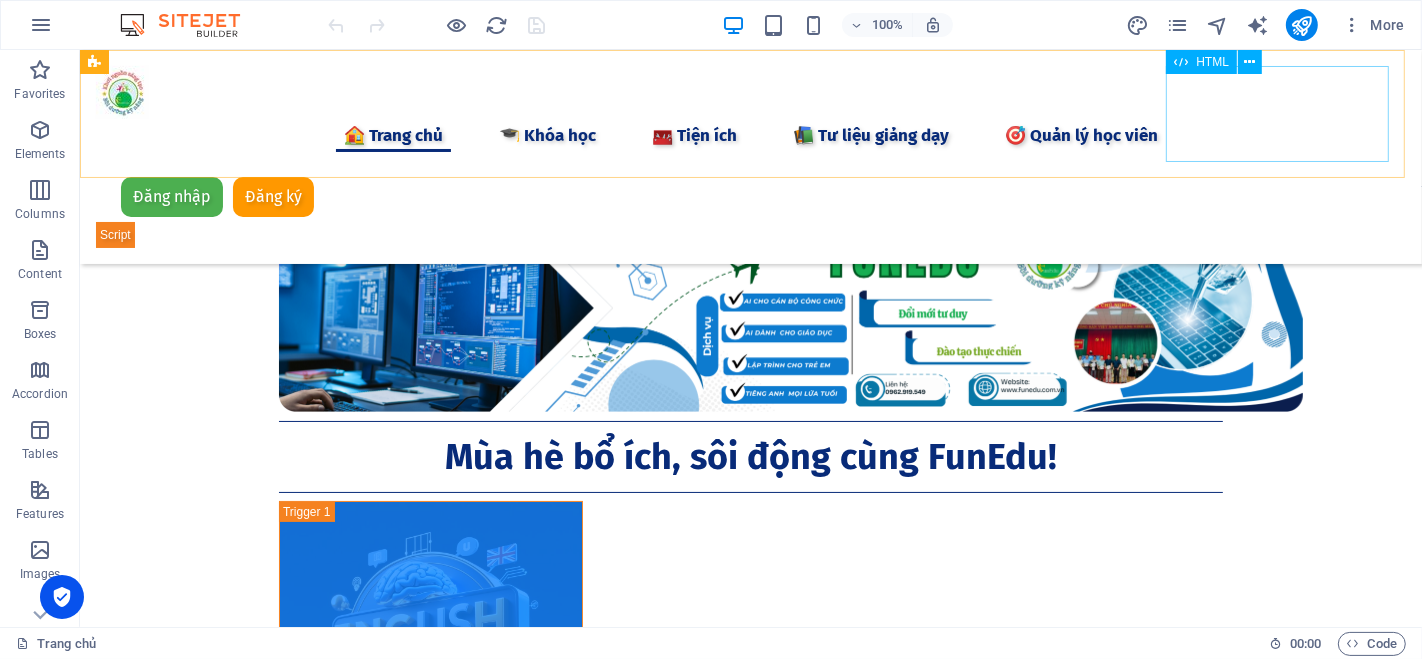 click on "Đăng nhập
Đăng ký
[GEOGRAPHIC_DATA]
Email  *
Mật khẩu  *
Đăng nhập
Chưa có tài khoản?  Đăng ký
Họ và tên  *
Email  *
Số điện thoại  *
Mật khẩu  *
Xác nhận mật khẩu  *
Đăng ký
Đã có tài khoản?  Đăng nhập" at bounding box center (750, 210) 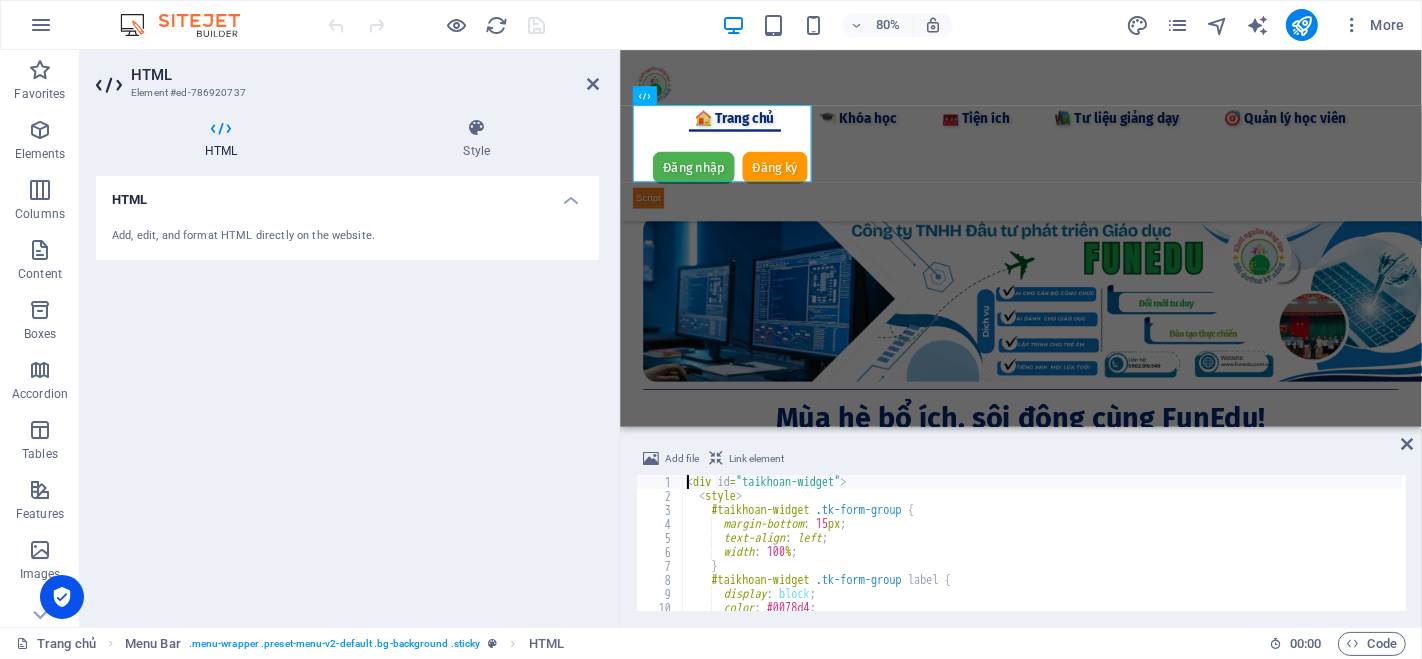 type on "</script>
</div><style>#ed-786920737 { flex-basis: auto; }</style>" 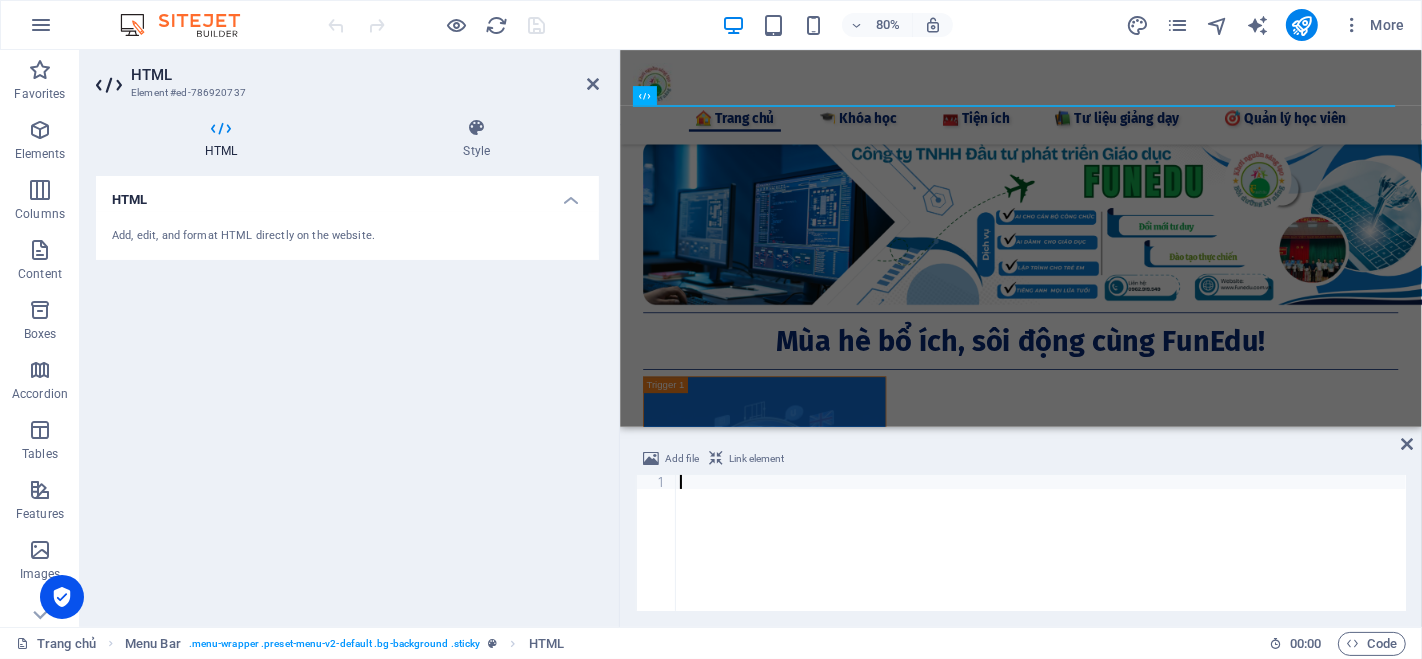 type on "</div>" 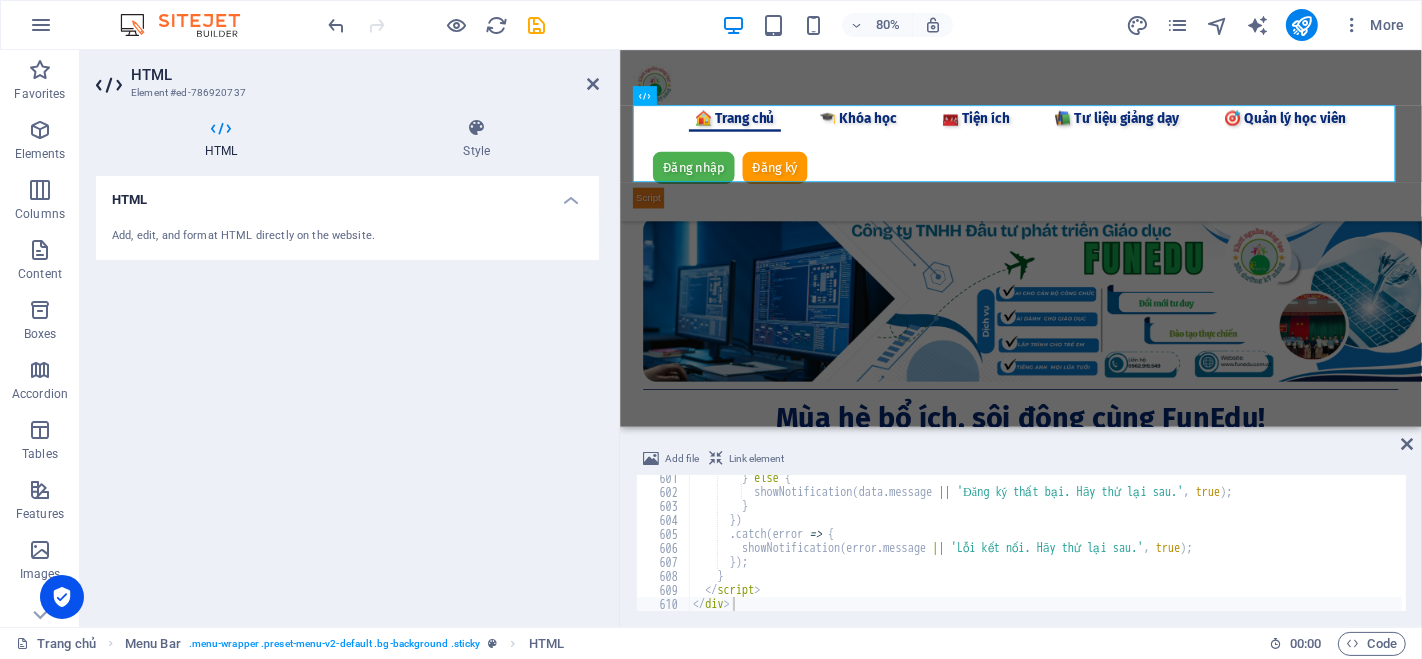 click on "HTML Add, edit, and format HTML directly on the website." at bounding box center (347, 393) 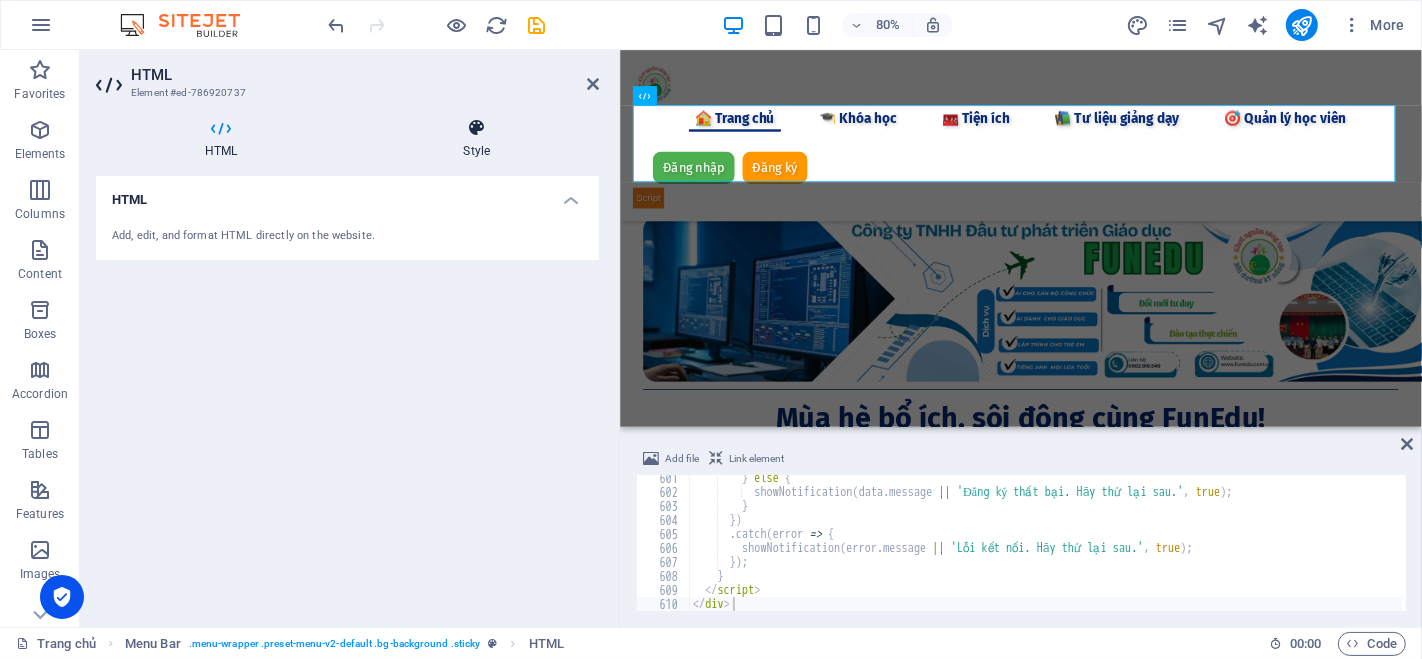 click at bounding box center (477, 128) 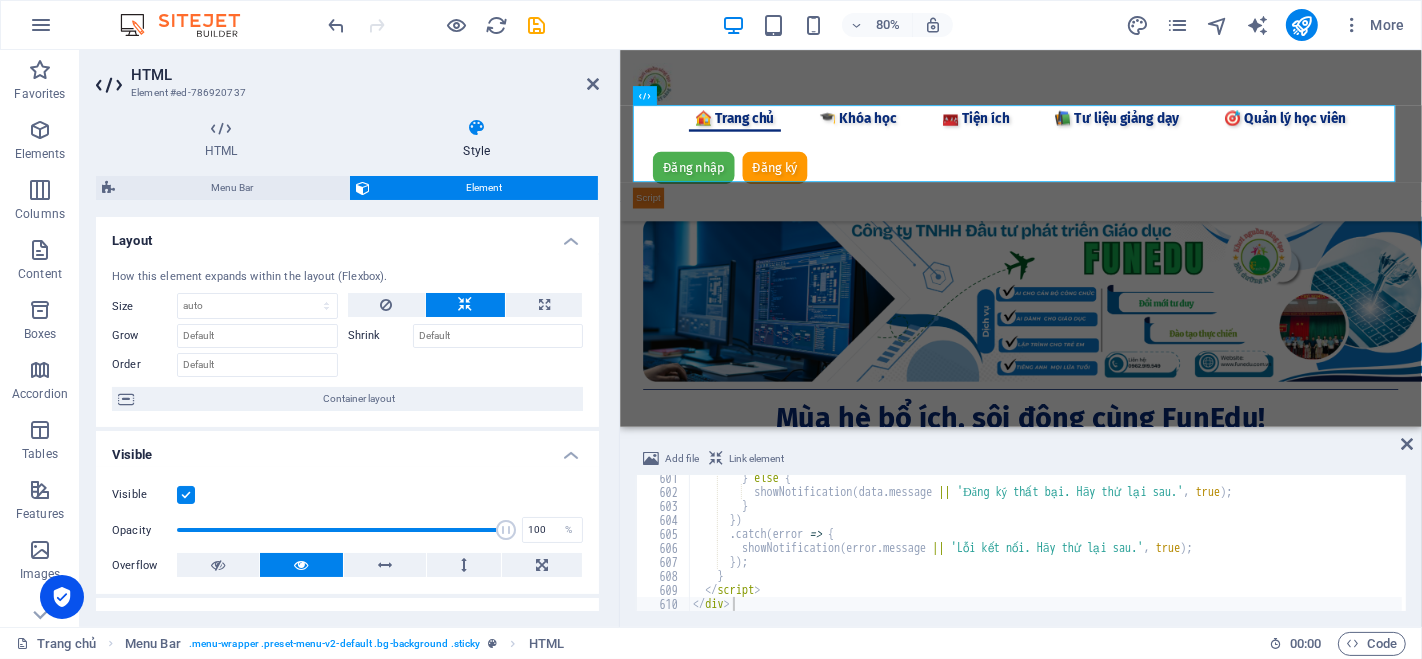 click on "Shrink" at bounding box center (466, 333) 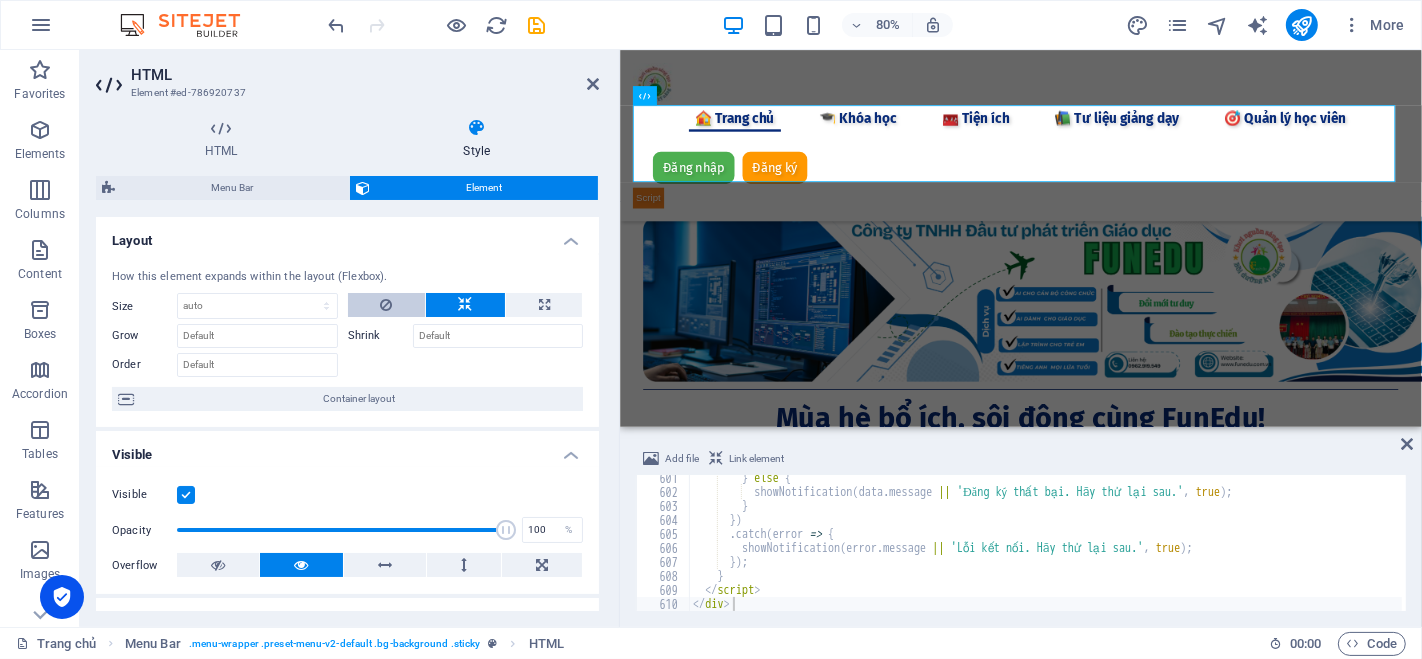 click at bounding box center (386, 305) 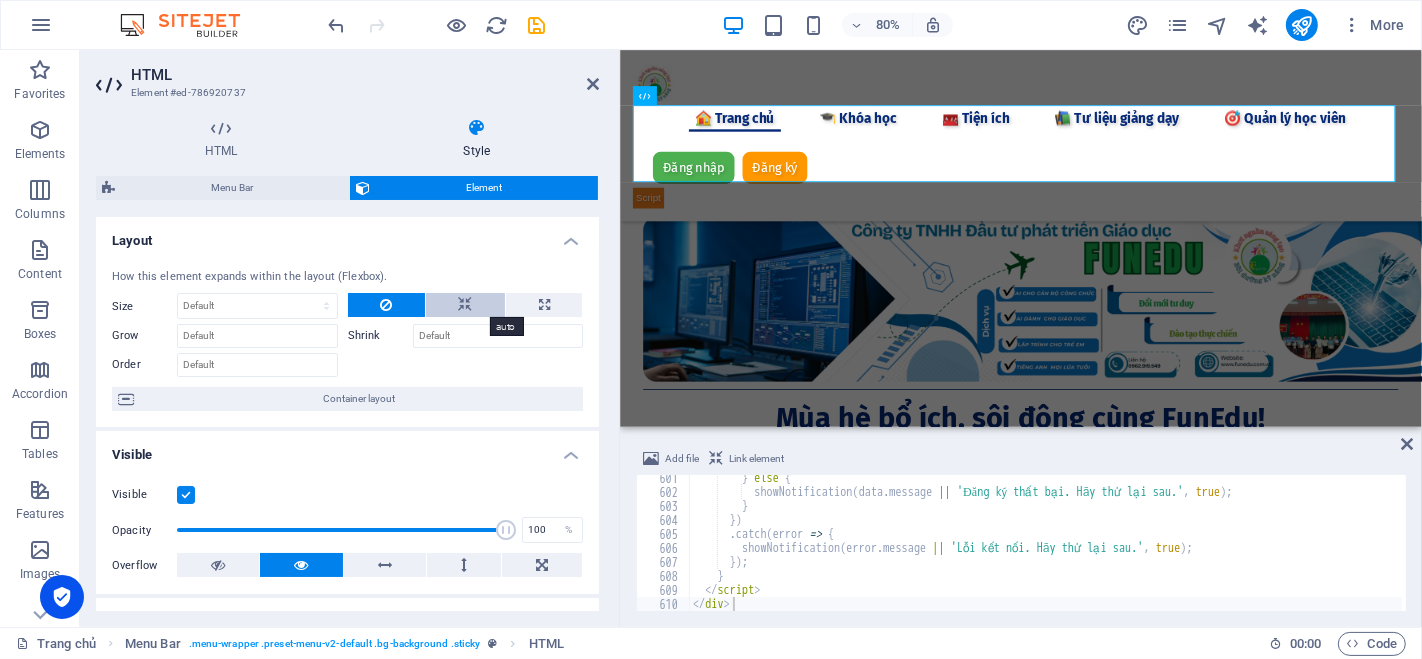 click at bounding box center (465, 305) 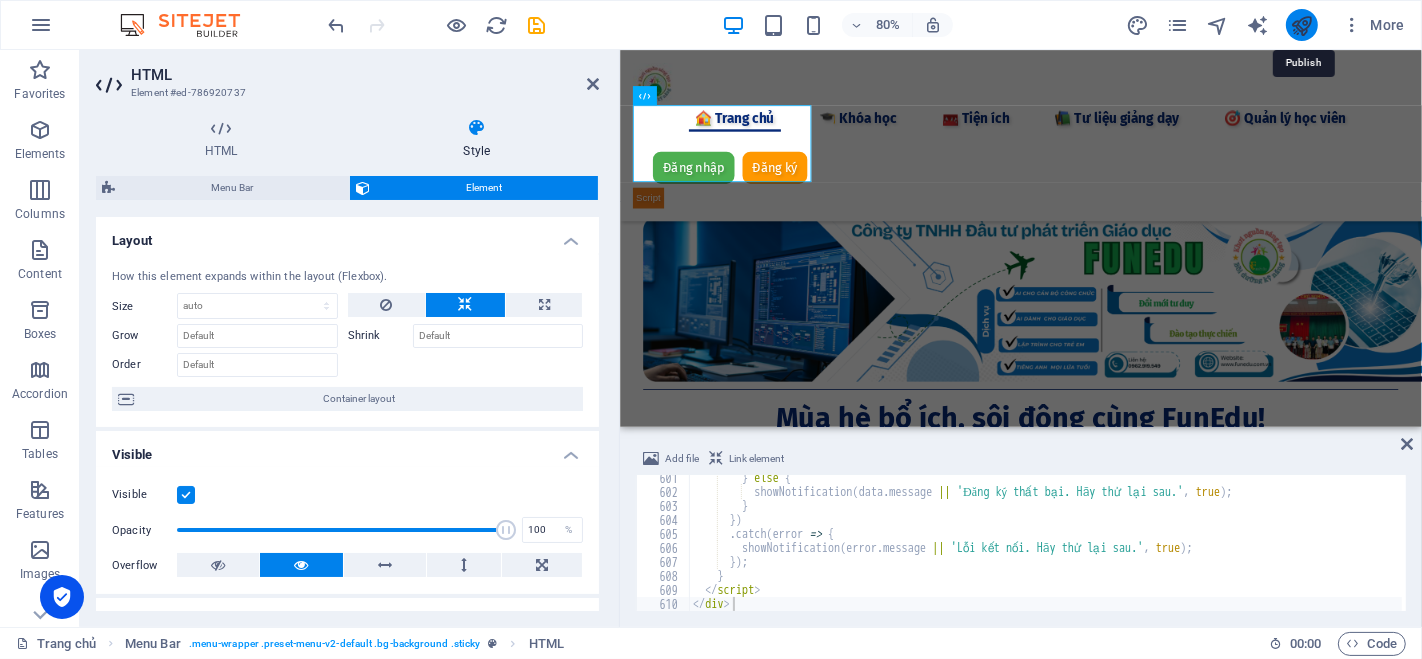 click at bounding box center [1301, 25] 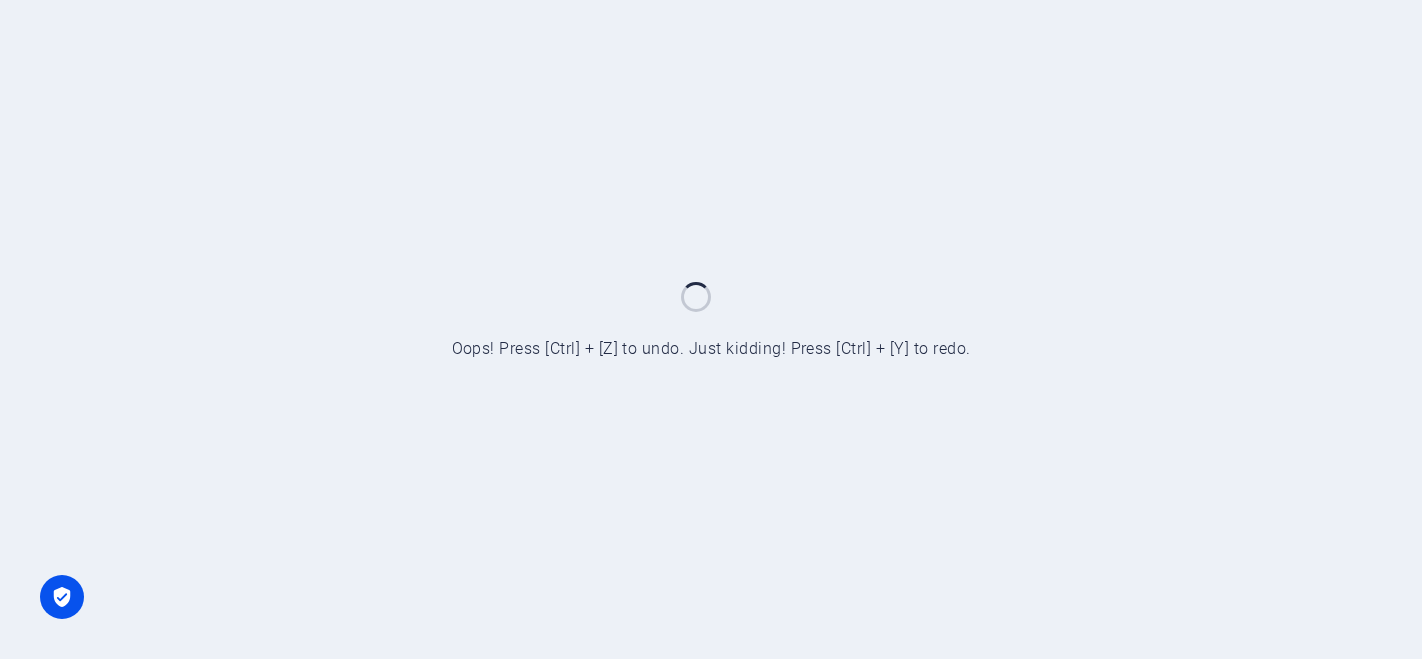 scroll, scrollTop: 0, scrollLeft: 0, axis: both 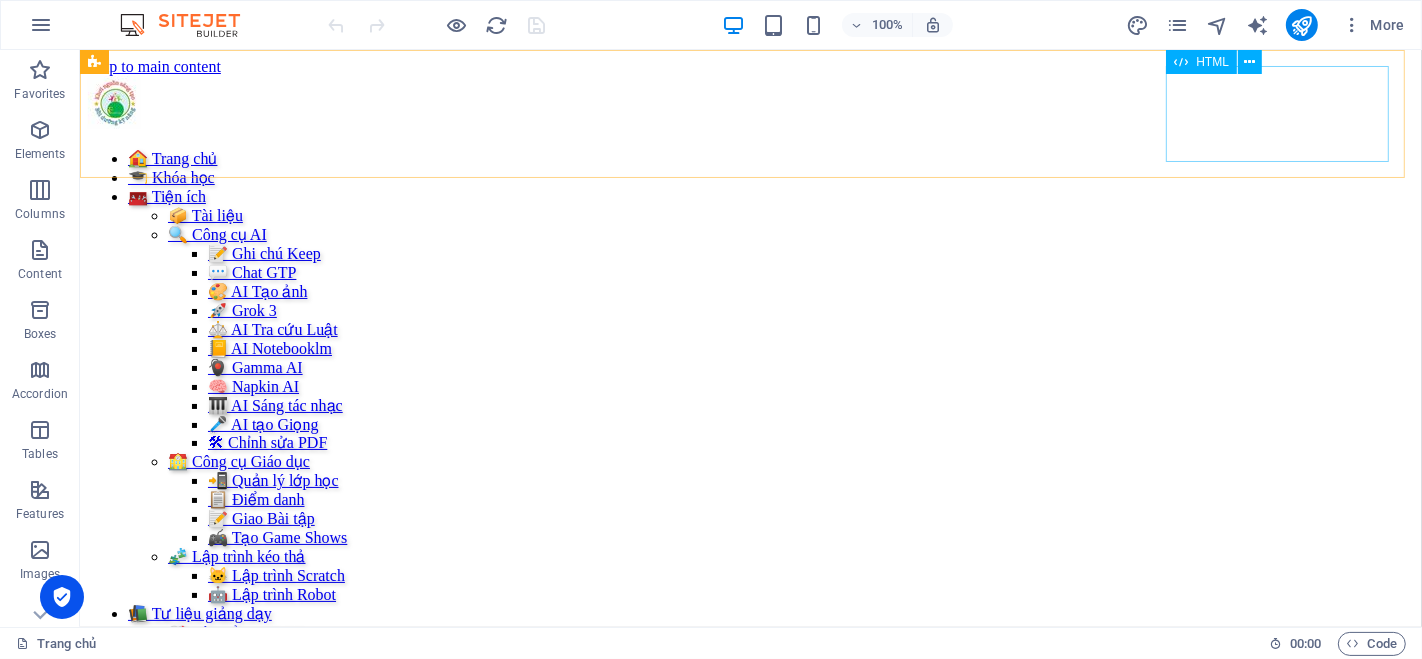 click on "Đăng nhập
Đăng ký
[GEOGRAPHIC_DATA]
Email  *
Mật khẩu  *
Đăng nhập
Chưa có tài khoản?  Đăng ký
Họ và tên  *
Email  *
Số điện thoại  *
Mật khẩu  *
Xác nhận mật khẩu  *
Đăng ký
Đã có tài khoản?  Đăng nhập" at bounding box center [750, 779] 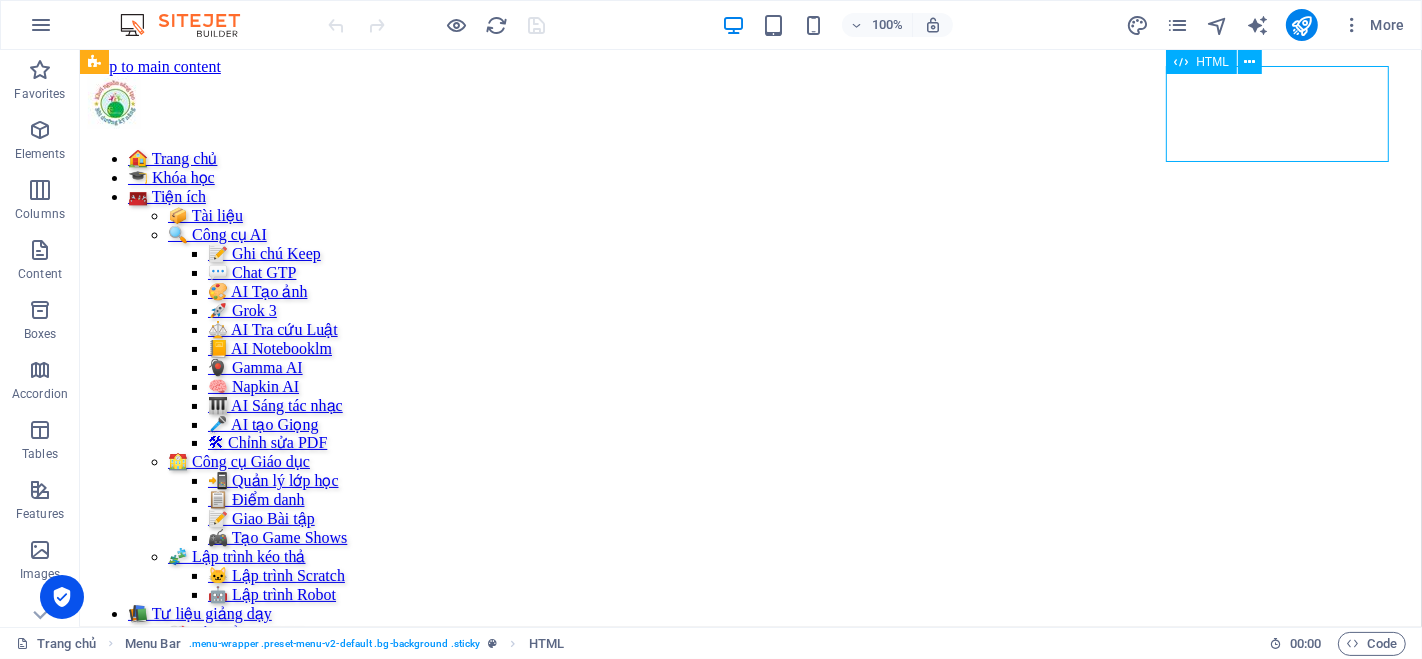 click on "Đăng nhập
Đăng ký
[GEOGRAPHIC_DATA]
Email  *
Mật khẩu  *
Đăng nhập
Chưa có tài khoản?  Đăng ký
Họ và tên  *
Email  *
Số điện thoại  *
Mật khẩu  *
Xác nhận mật khẩu  *
Đăng ký
Đã có tài khoản?  Đăng nhập" at bounding box center [750, 779] 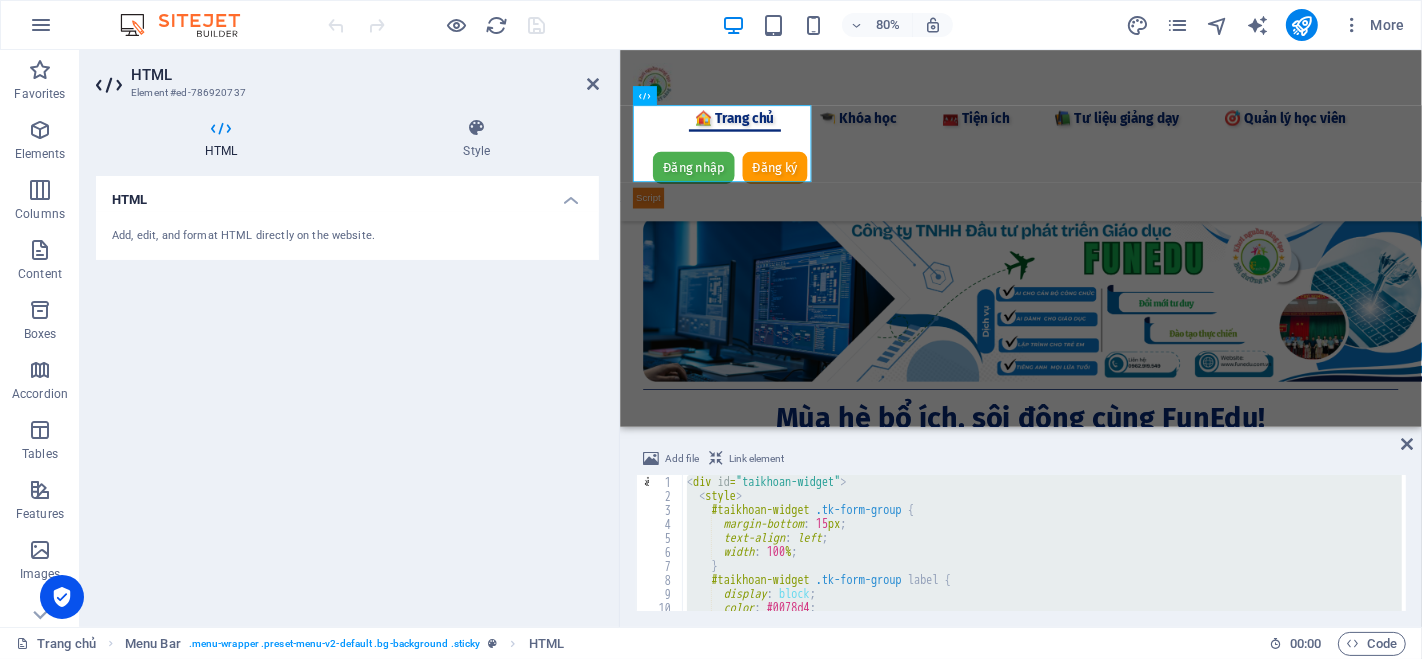 type on "</div>" 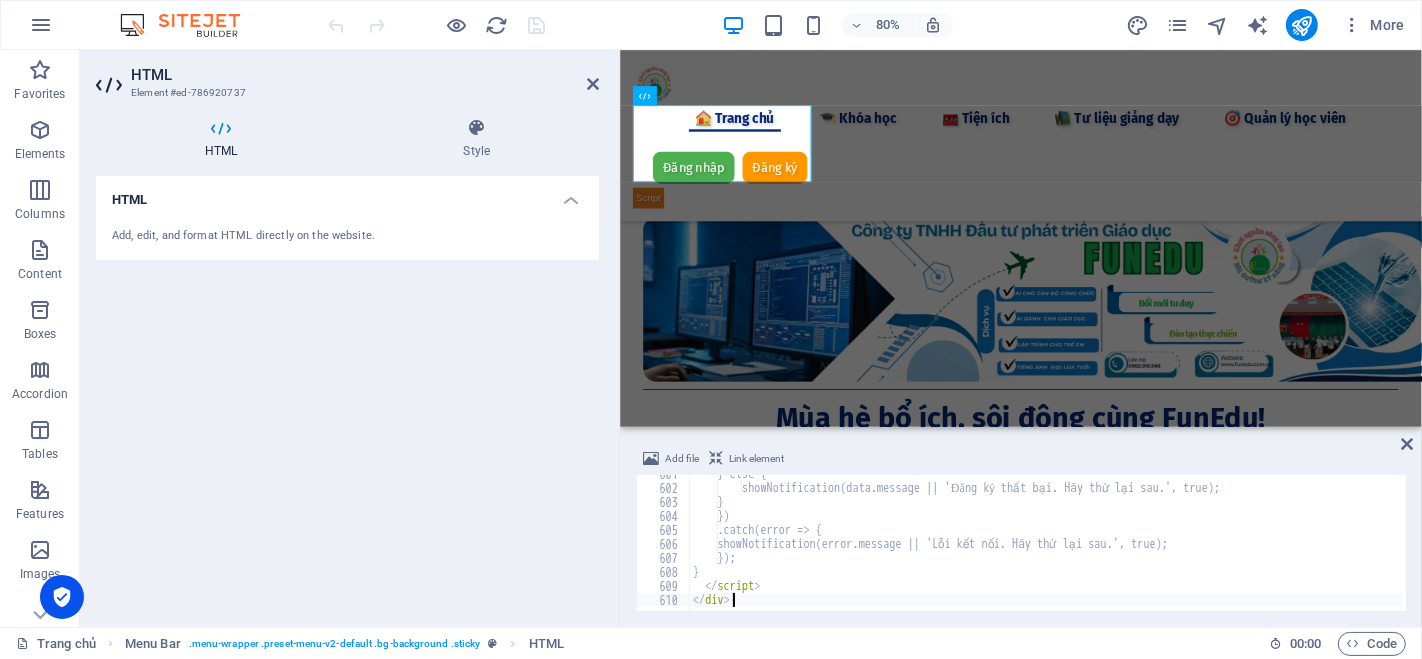scroll, scrollTop: 8408, scrollLeft: 0, axis: vertical 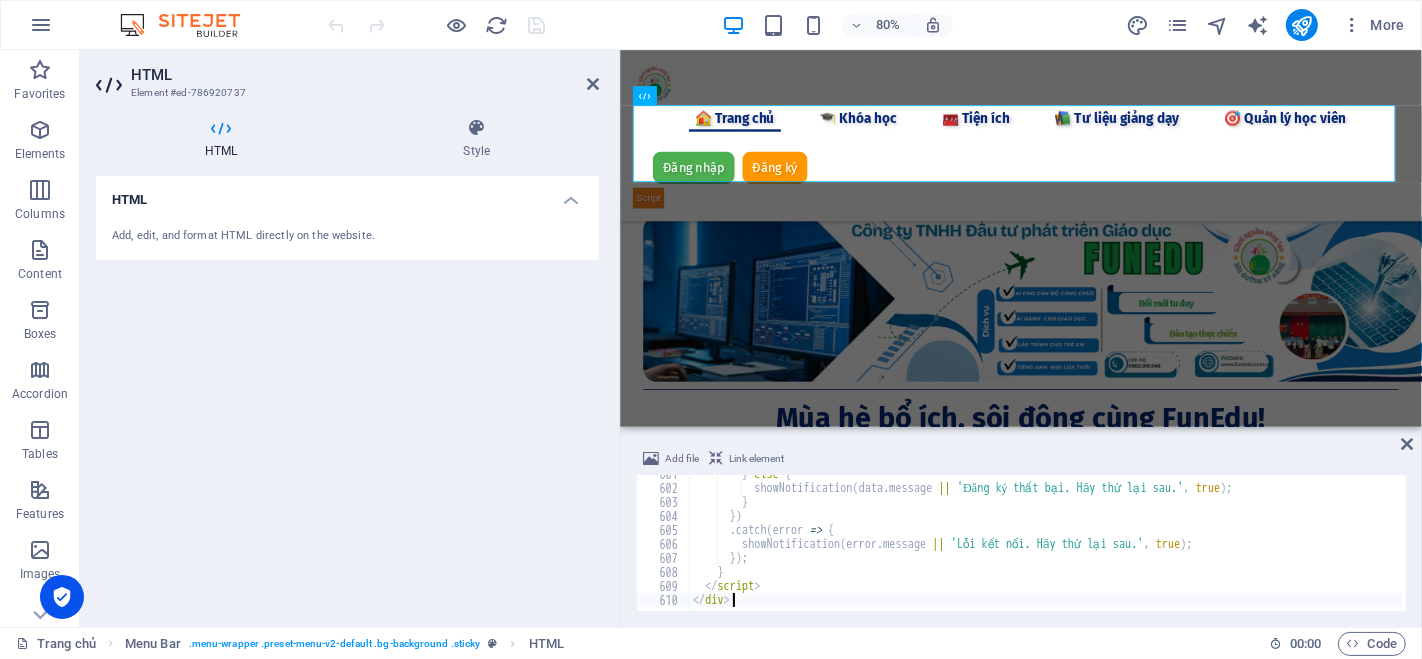 click on "HTML Add, edit, and format HTML directly on the website." at bounding box center [347, 393] 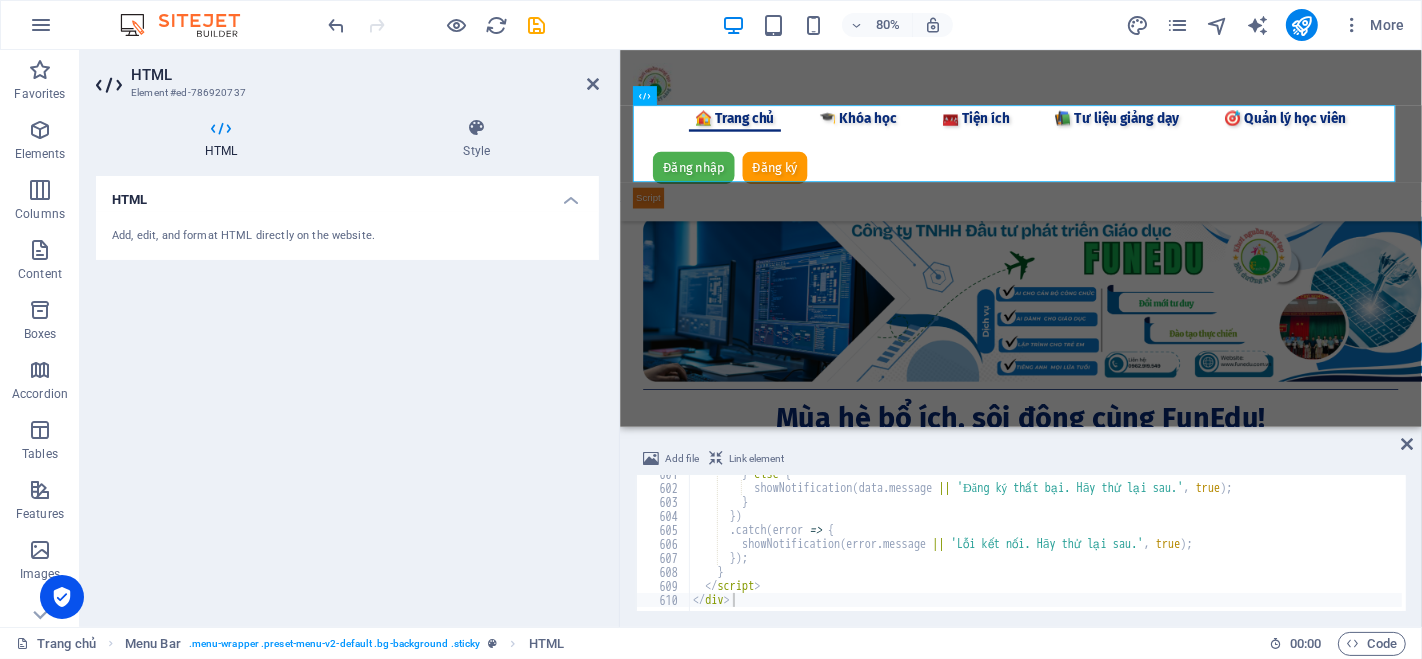 click on "HTML" at bounding box center (225, 139) 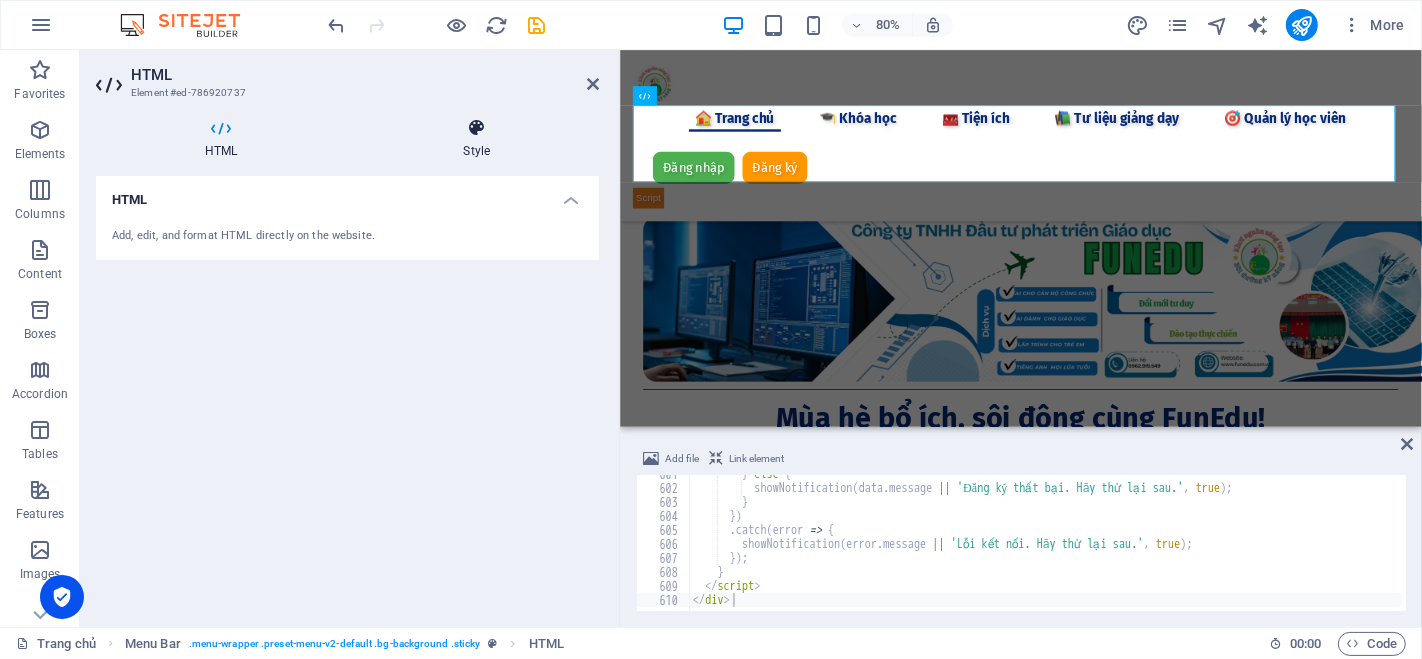 click at bounding box center (477, 128) 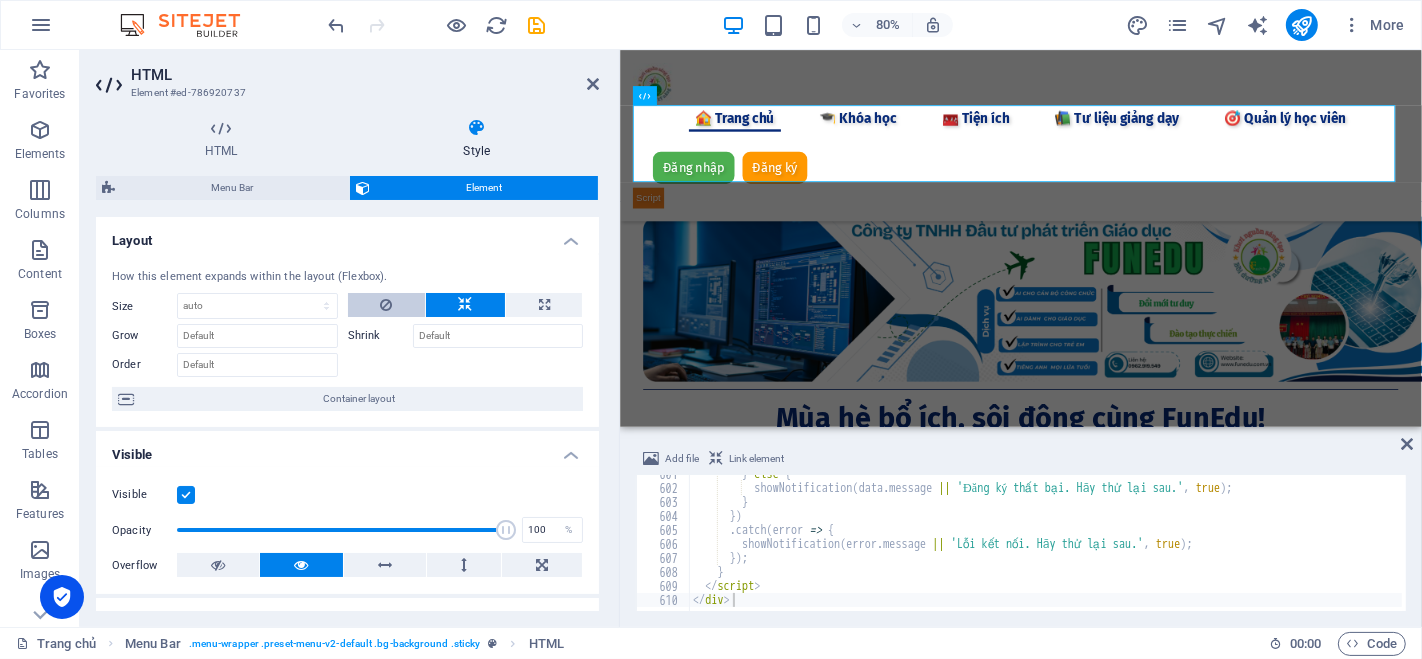 click at bounding box center [386, 305] 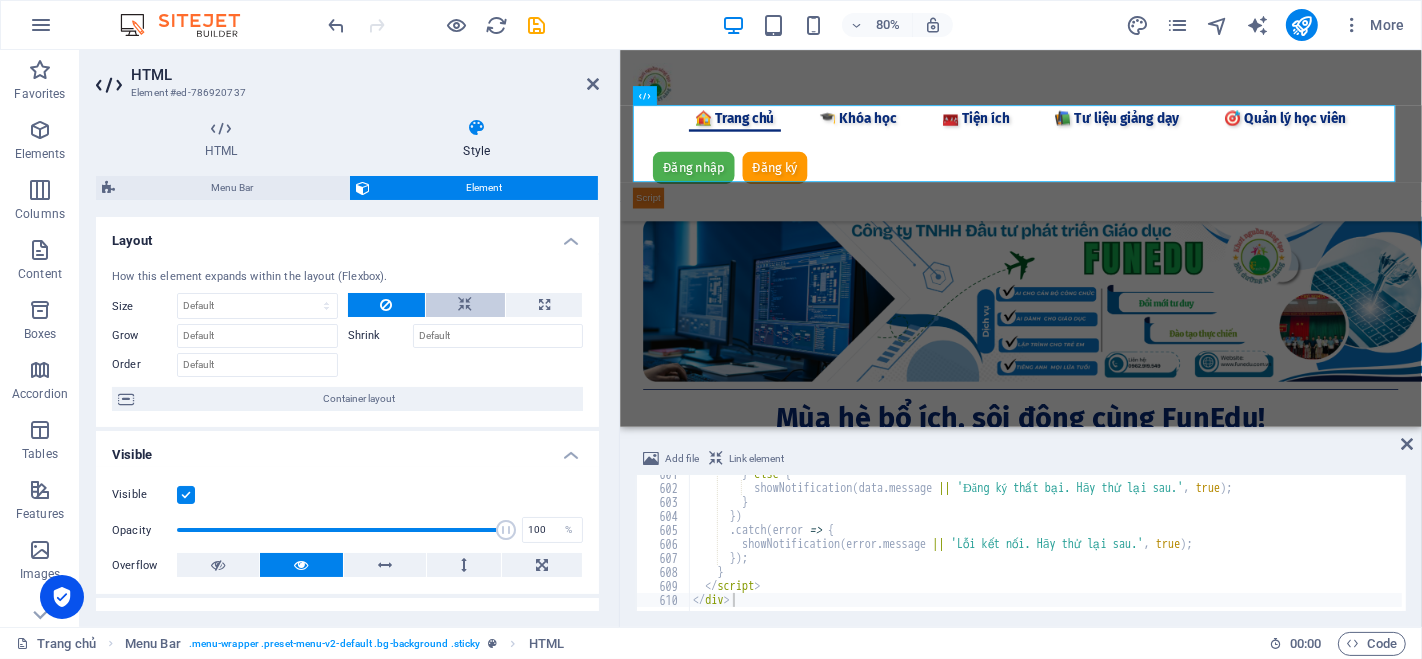 click at bounding box center [465, 305] 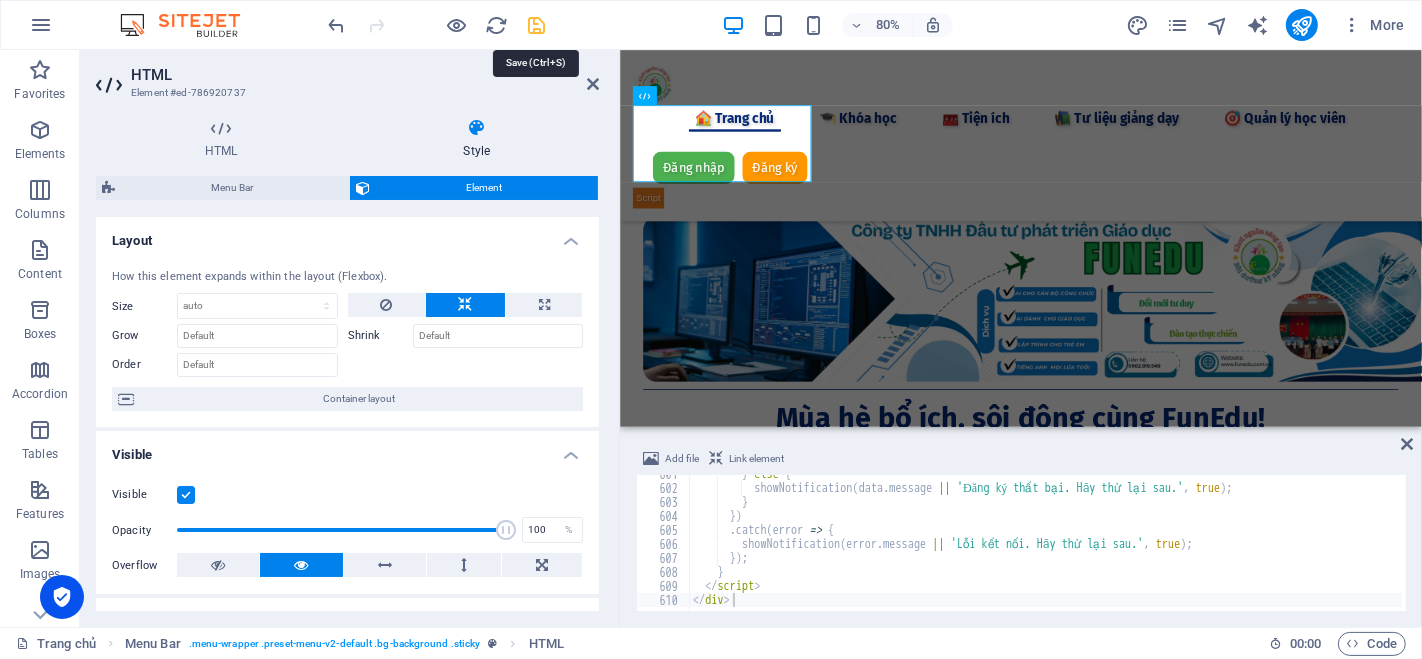 click at bounding box center [537, 25] 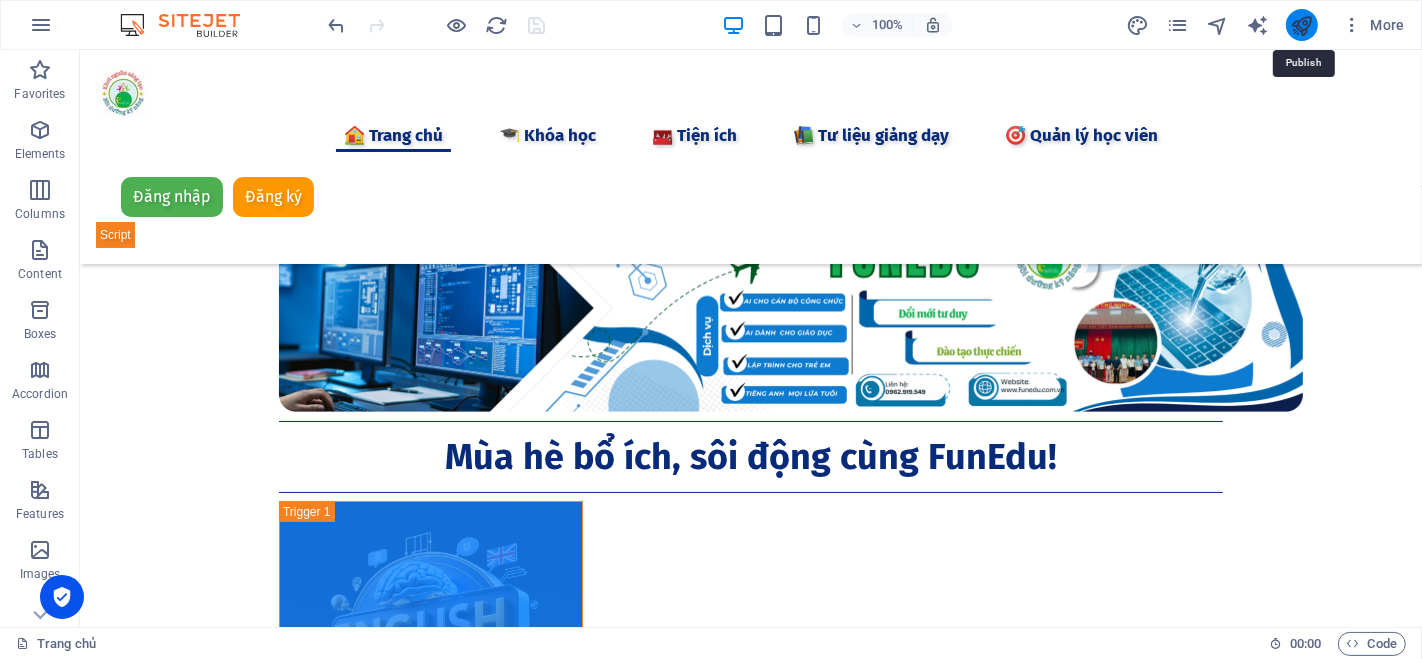 click at bounding box center [1301, 25] 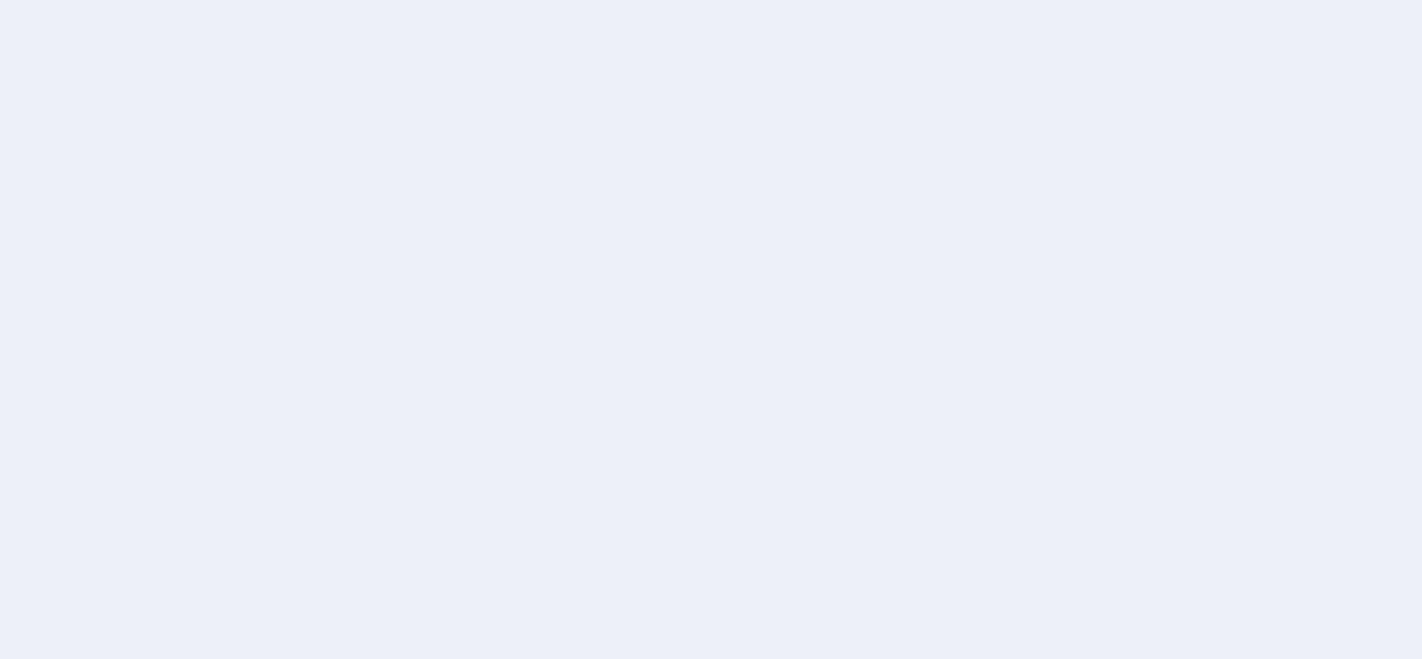 scroll, scrollTop: 0, scrollLeft: 0, axis: both 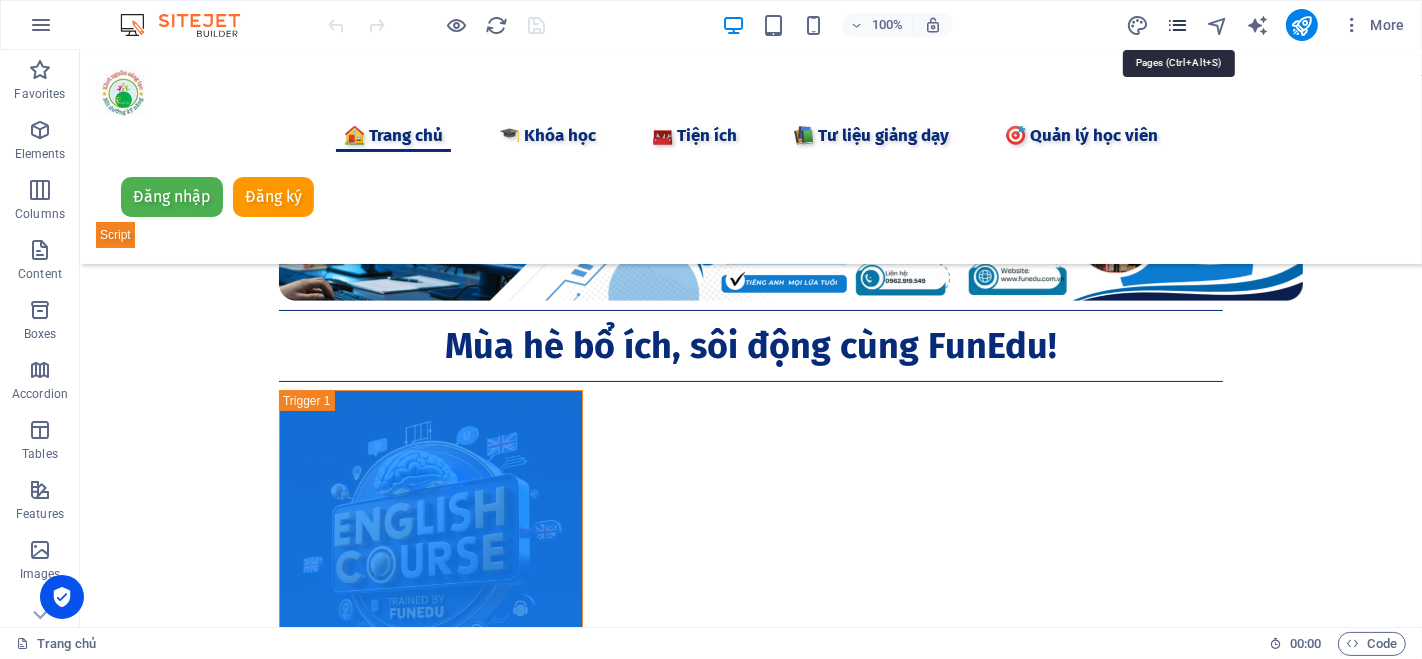click at bounding box center (1177, 25) 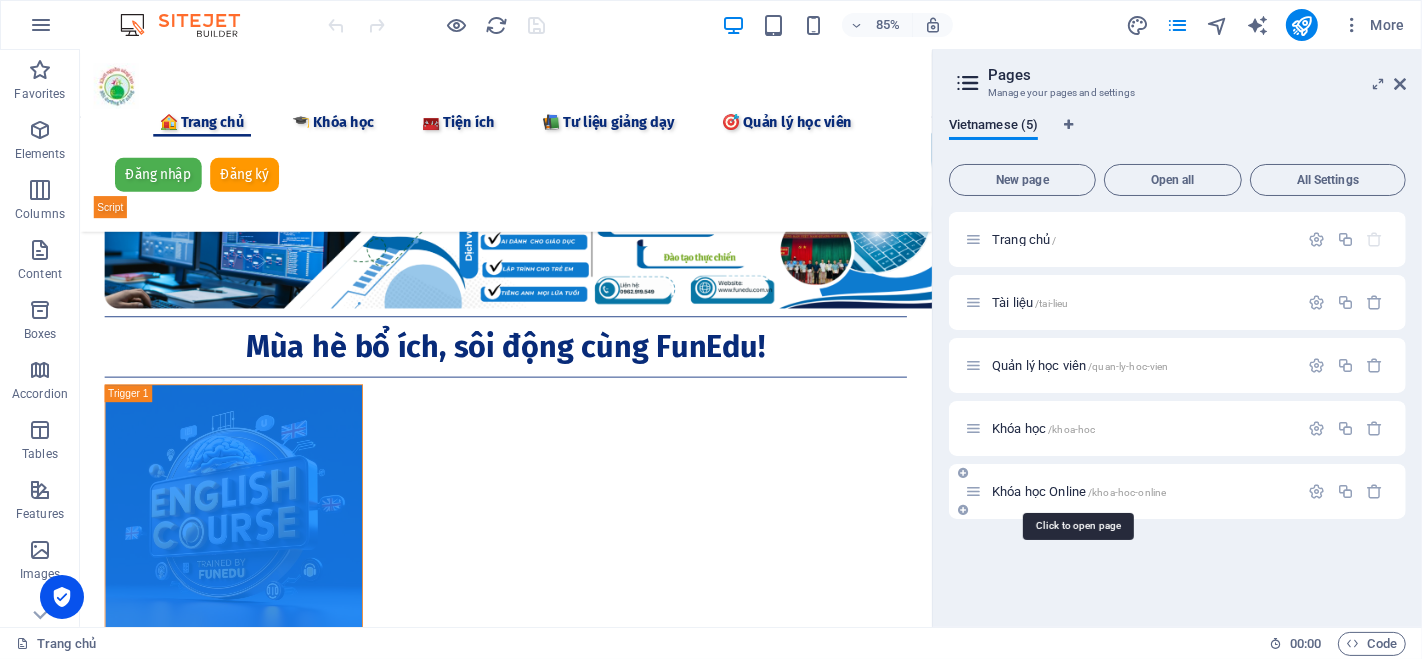 click on "Khóa học Online /khoa-hoc-online" at bounding box center (1079, 491) 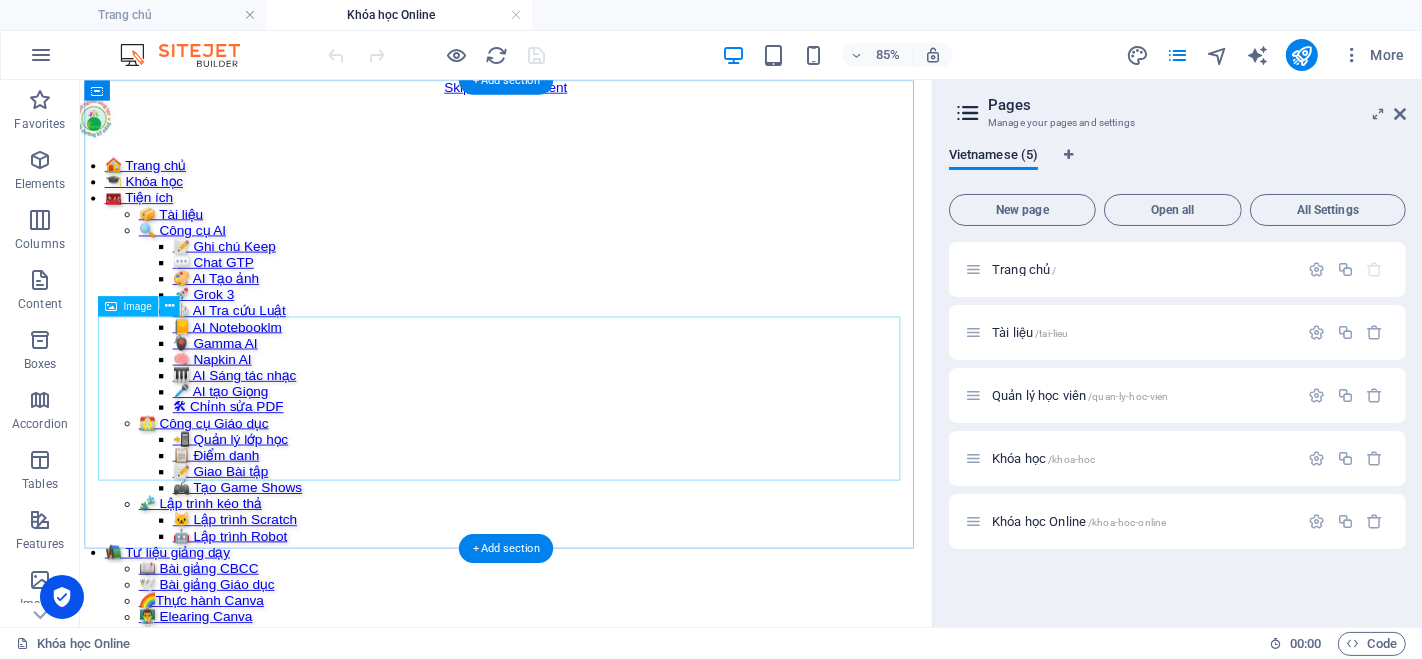 scroll, scrollTop: 0, scrollLeft: 0, axis: both 